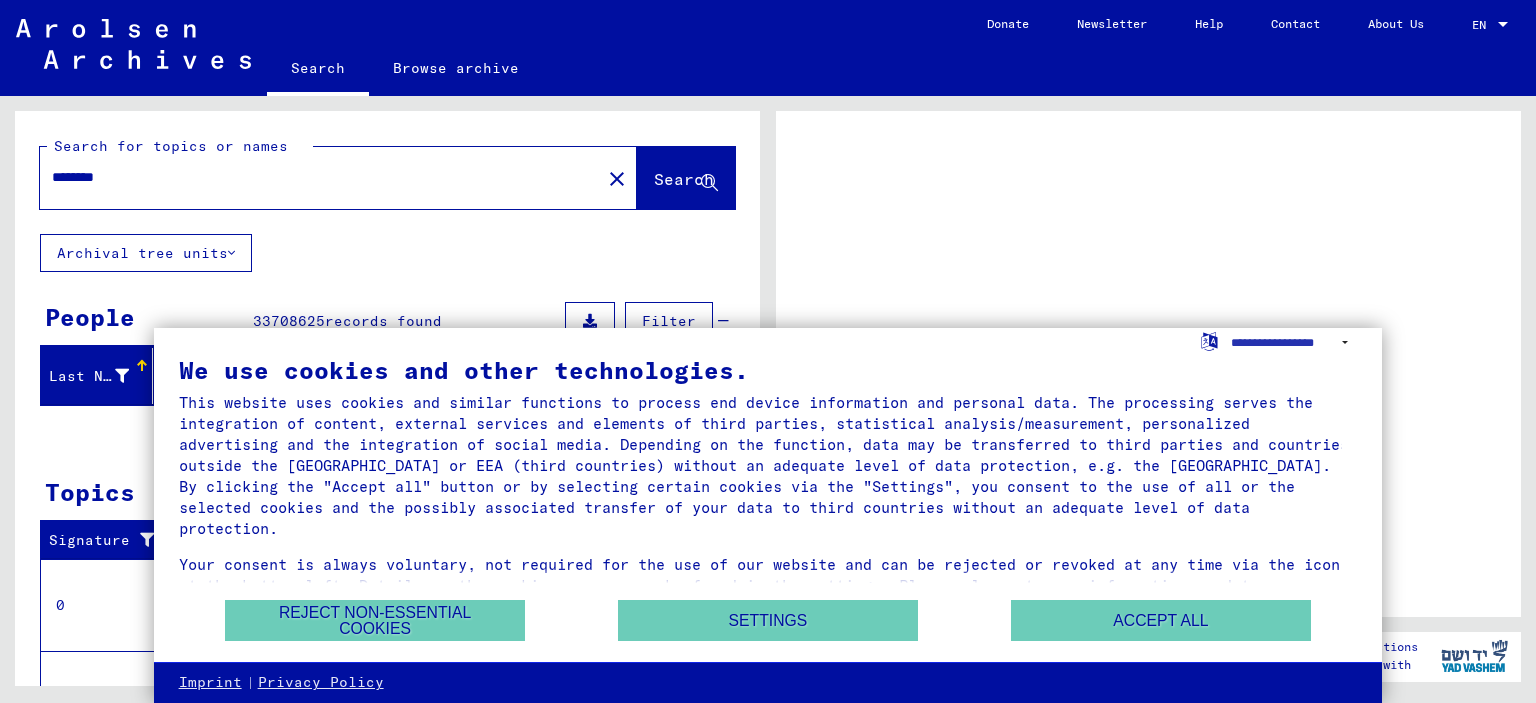 scroll, scrollTop: 0, scrollLeft: 0, axis: both 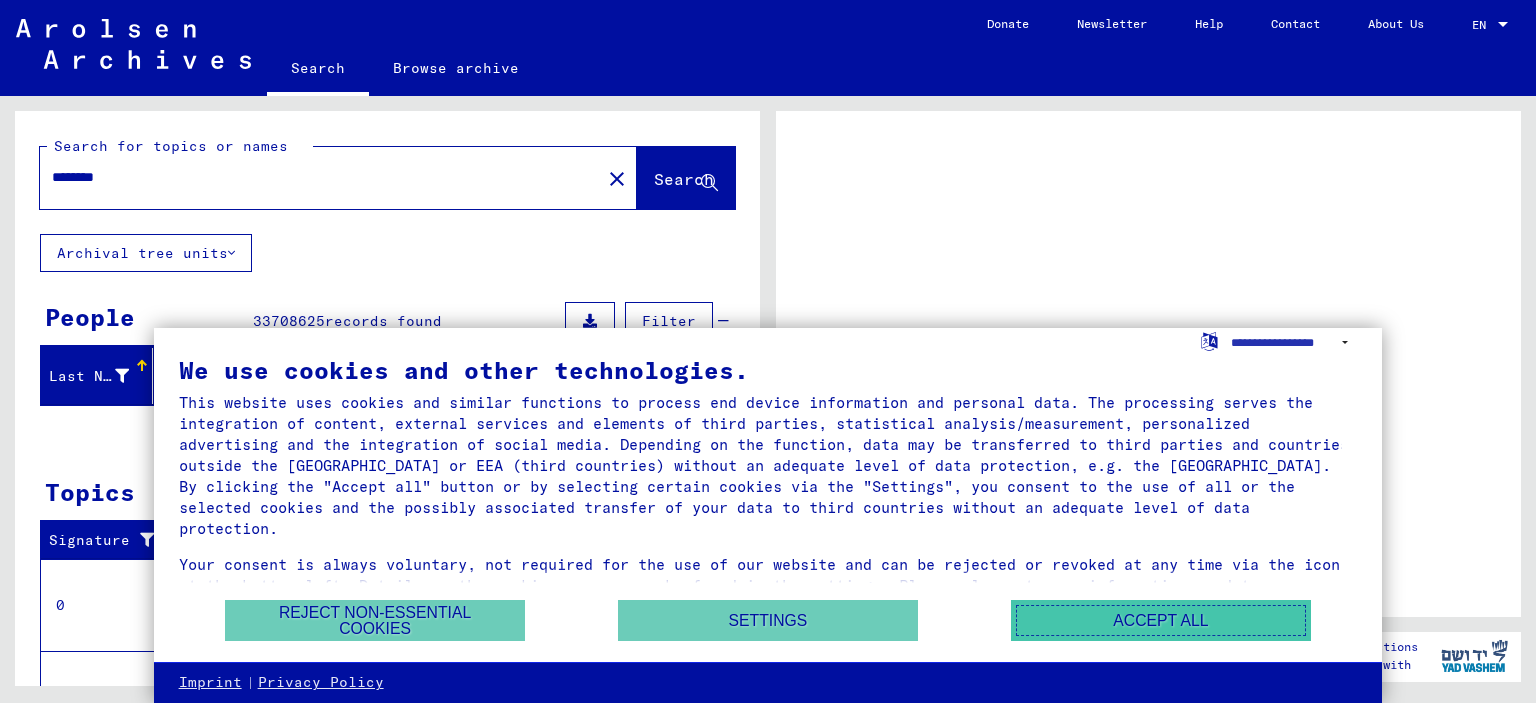 click on "Accept all" at bounding box center [1161, 620] 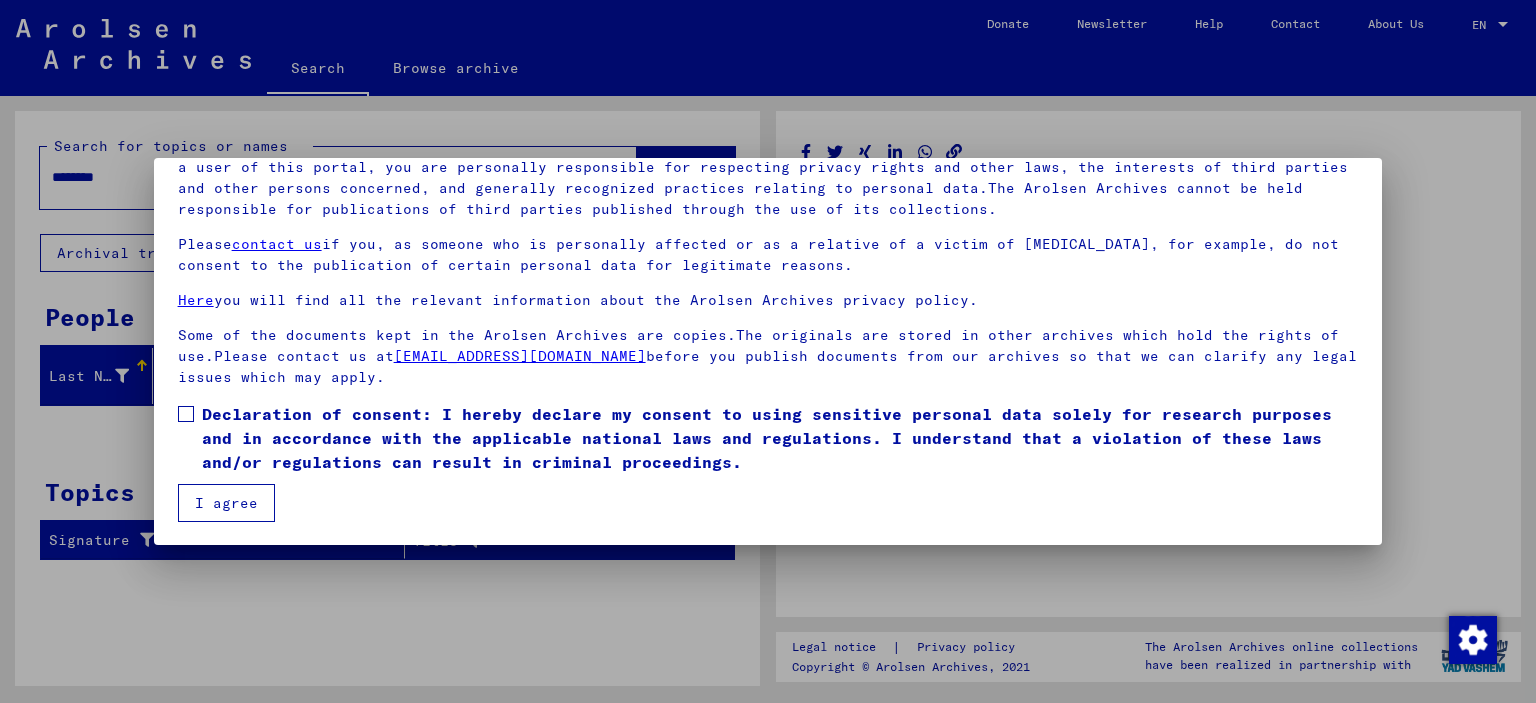 scroll, scrollTop: 168, scrollLeft: 0, axis: vertical 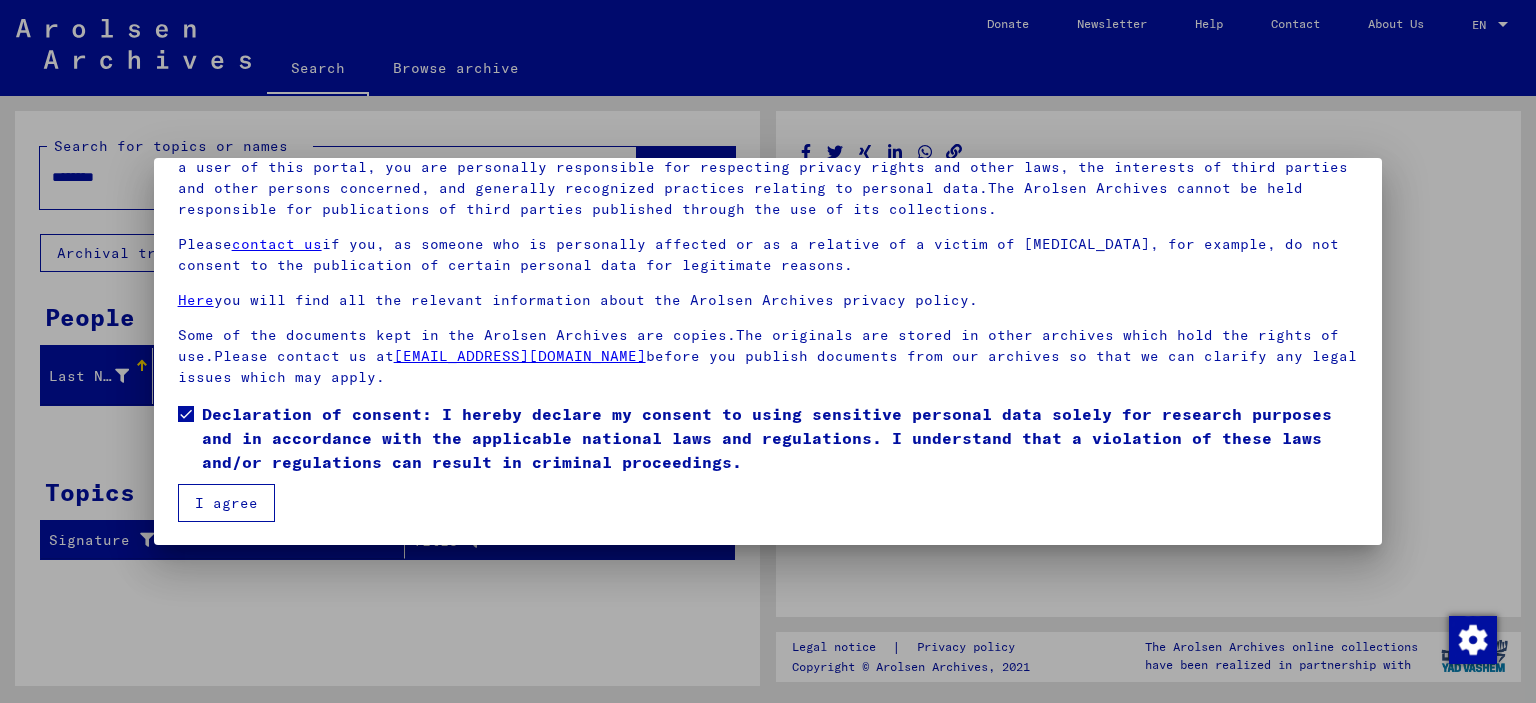 click on "I agree" at bounding box center [226, 503] 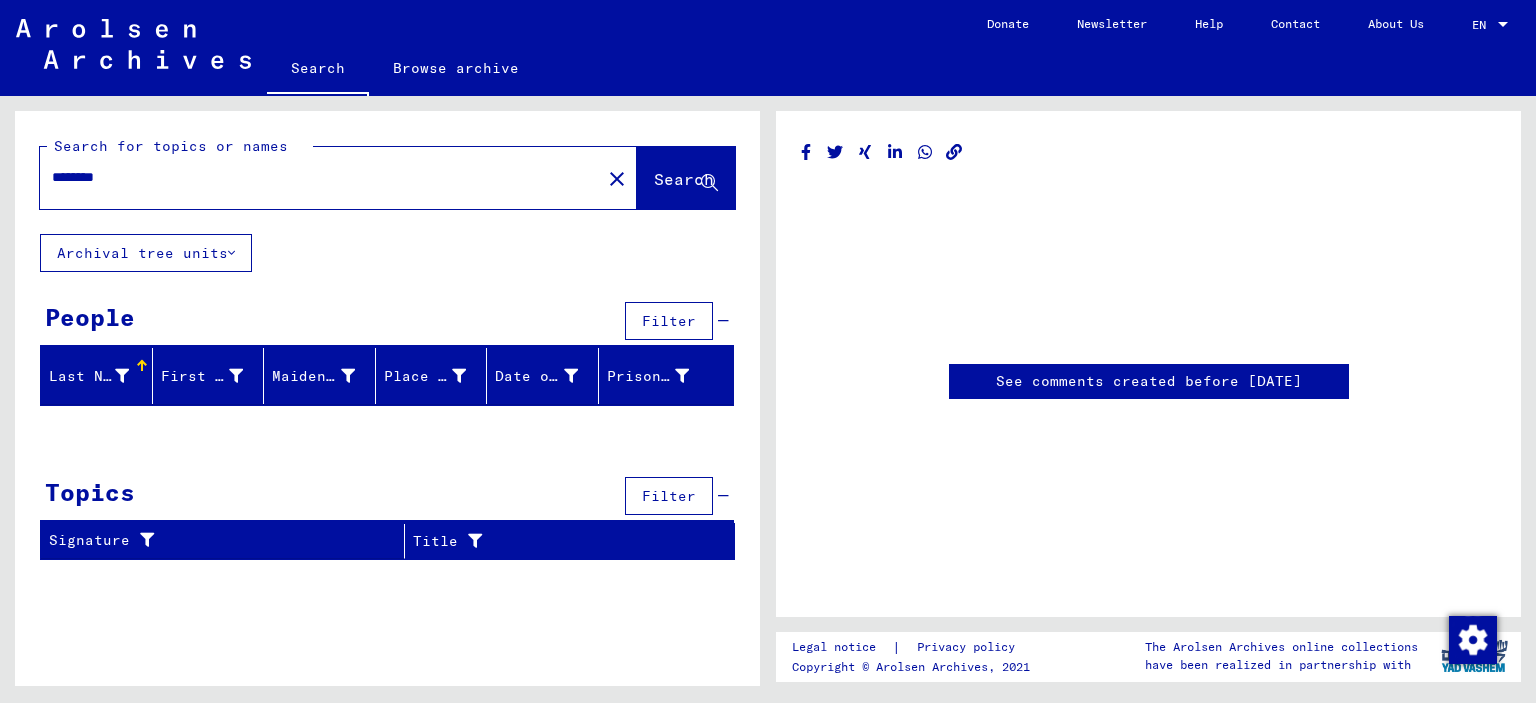 click on "******** close" 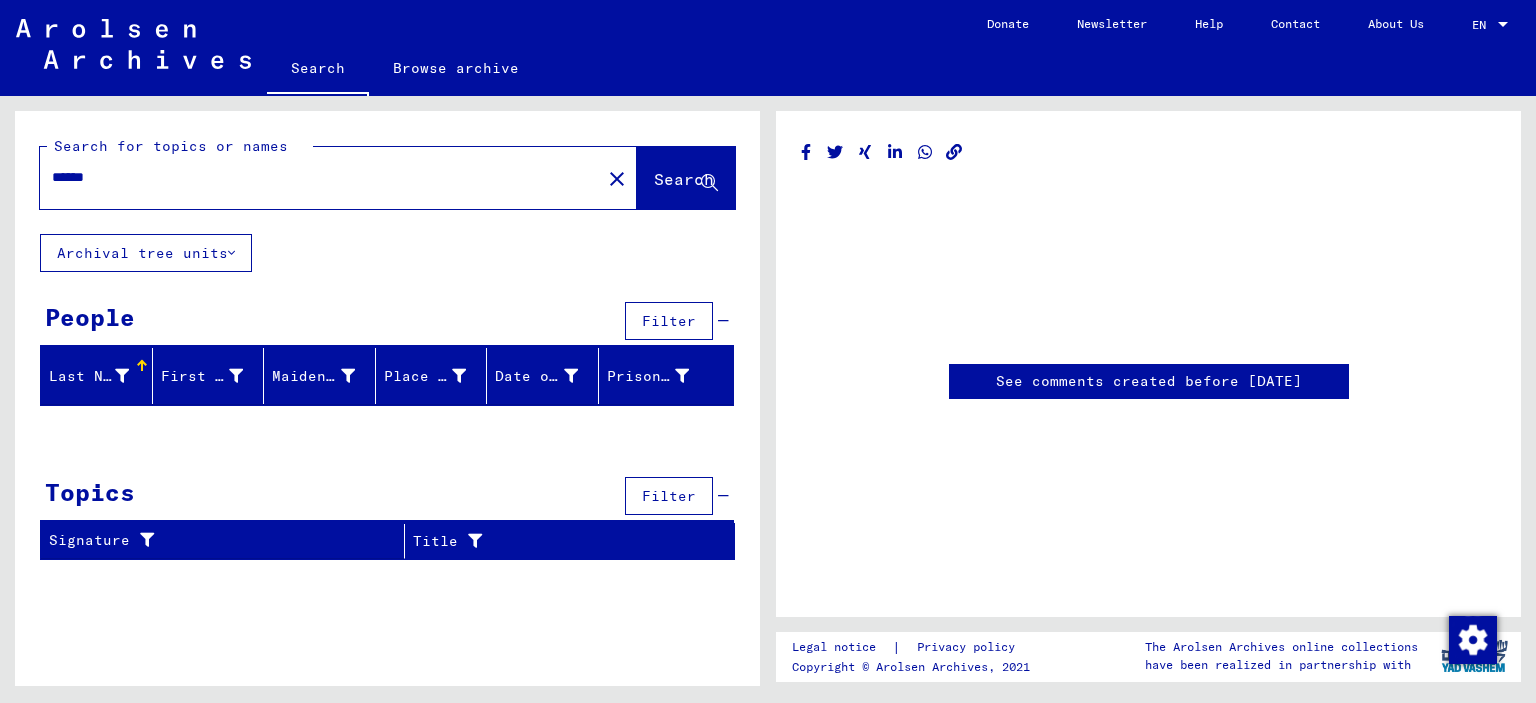 click on "Search" 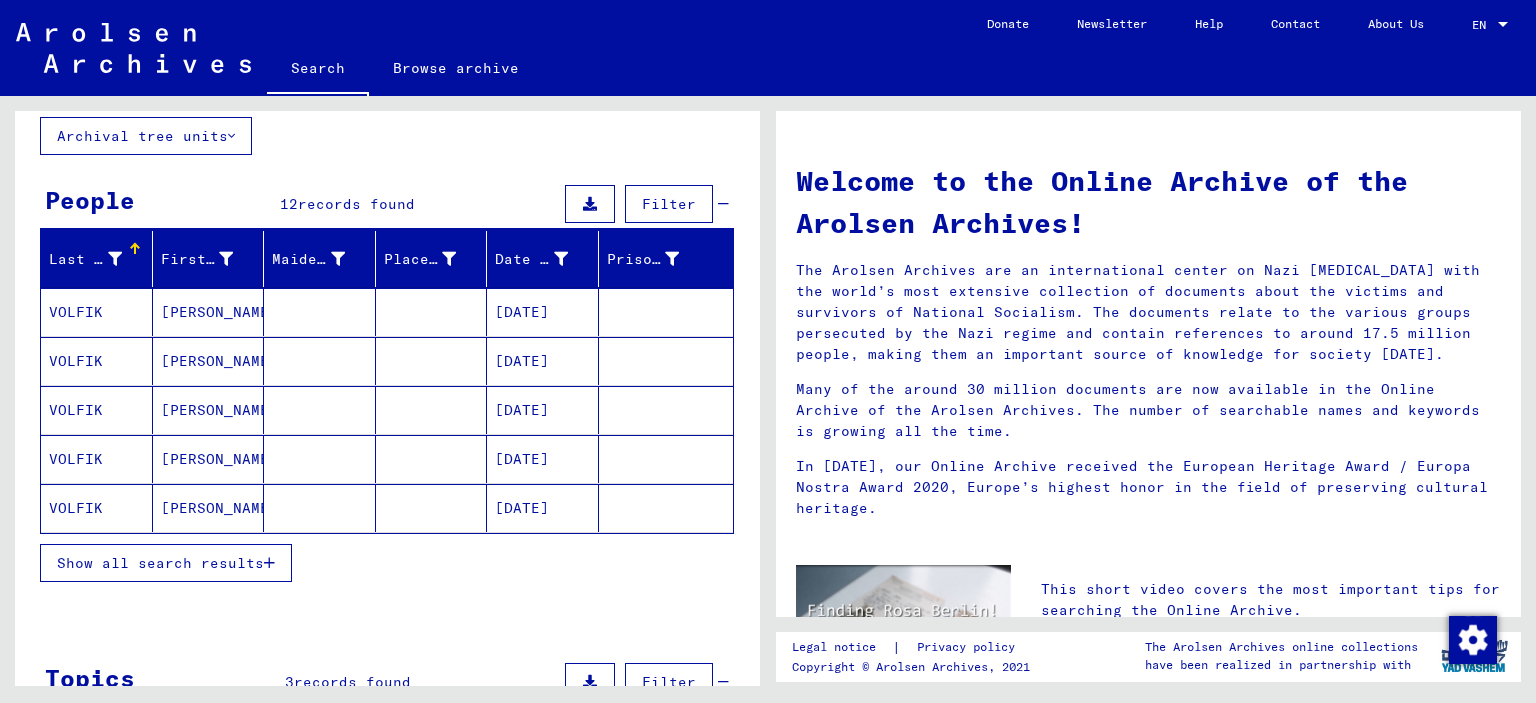 scroll, scrollTop: 0, scrollLeft: 0, axis: both 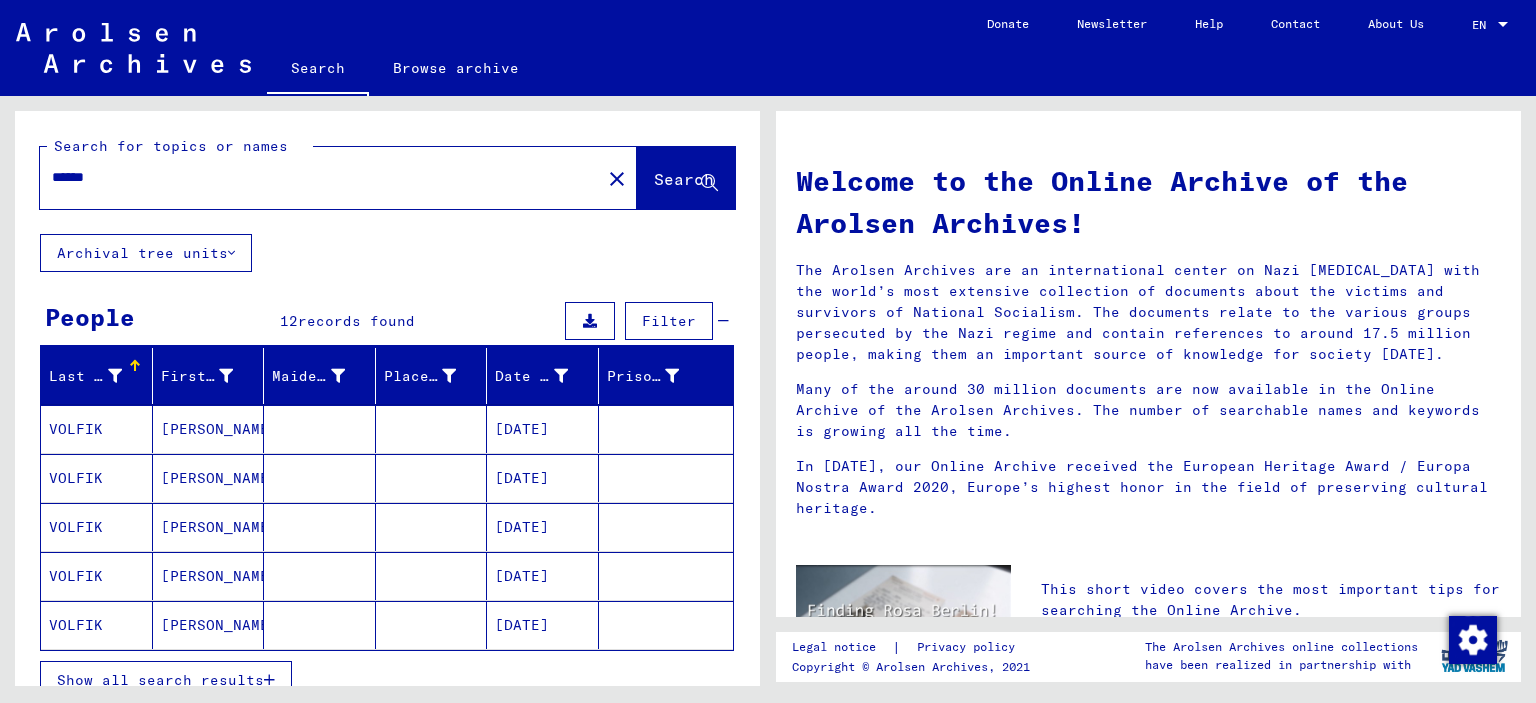 click on "[DATE]" at bounding box center [543, 625] 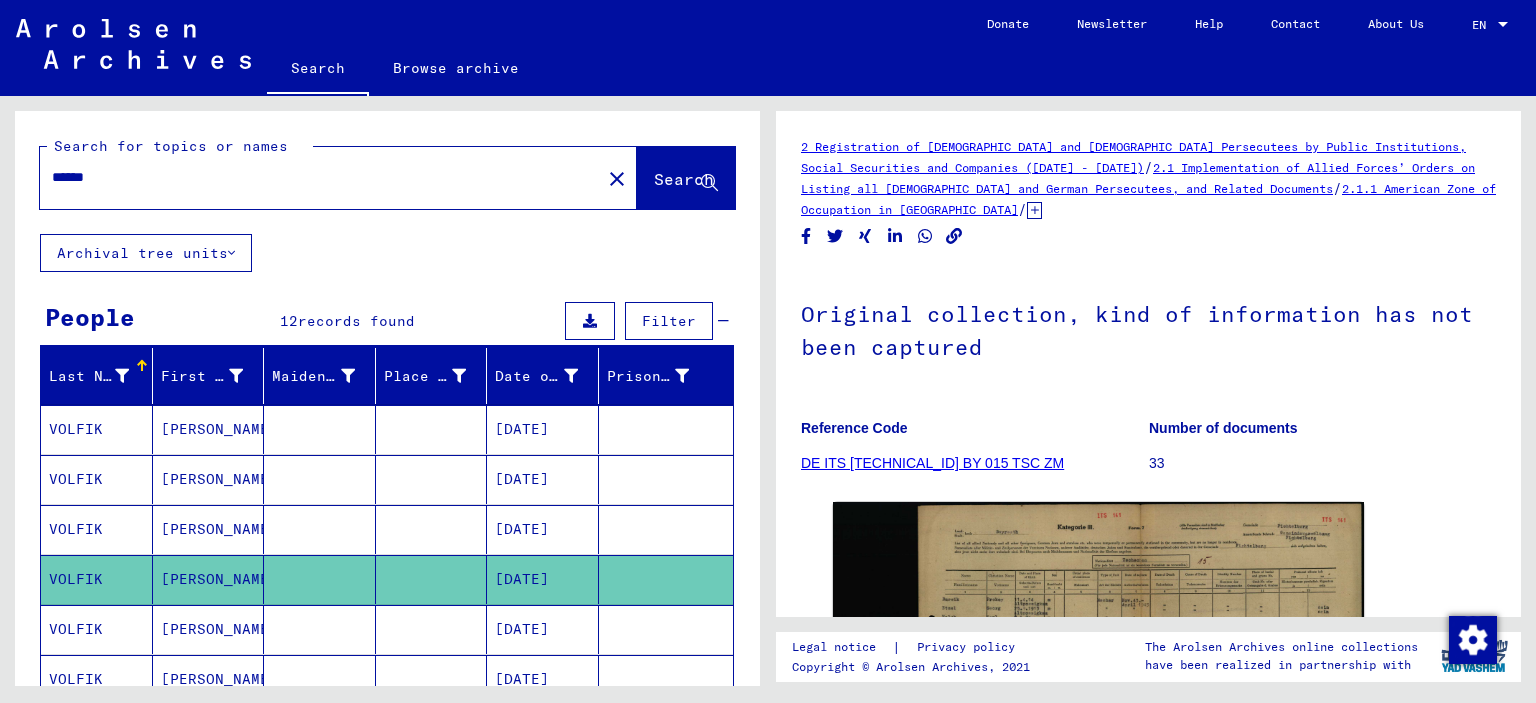 scroll, scrollTop: 0, scrollLeft: 0, axis: both 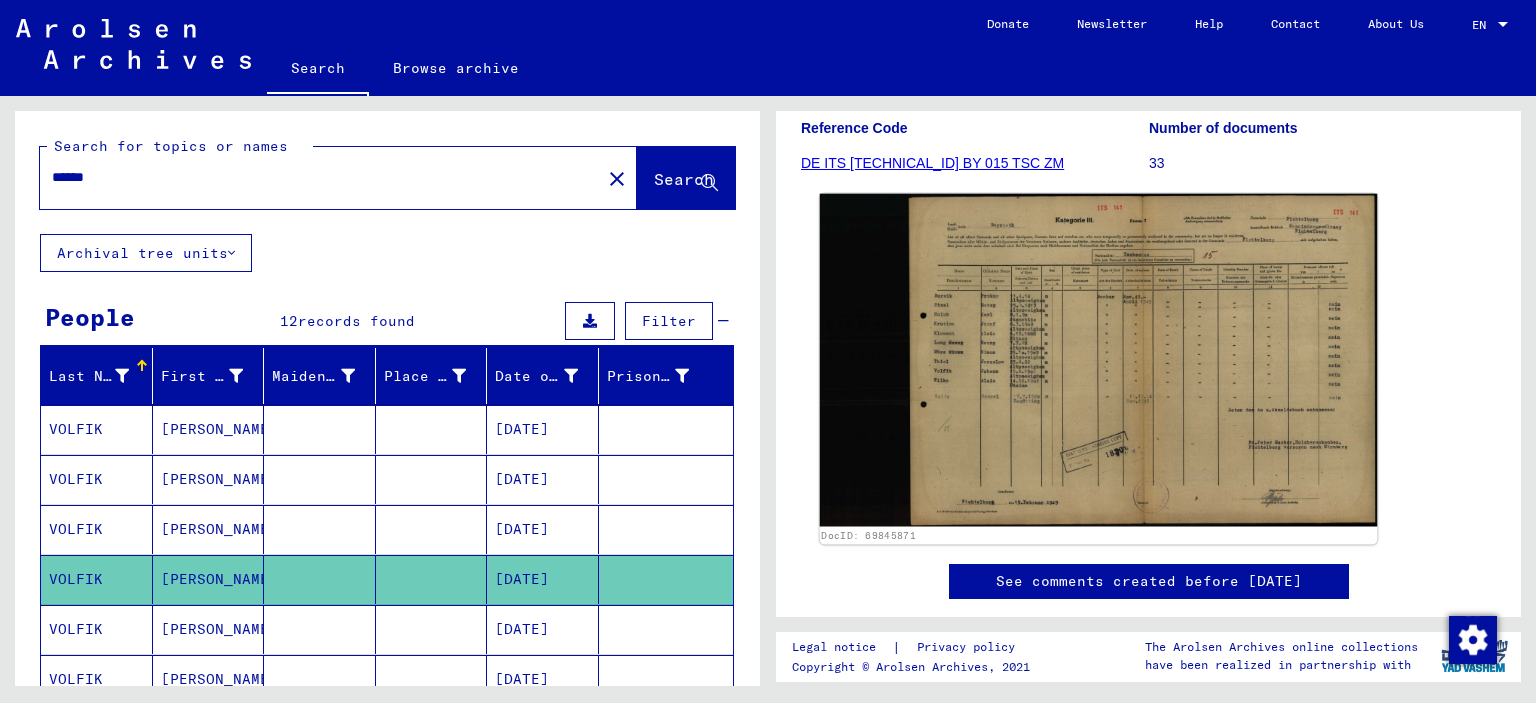 click 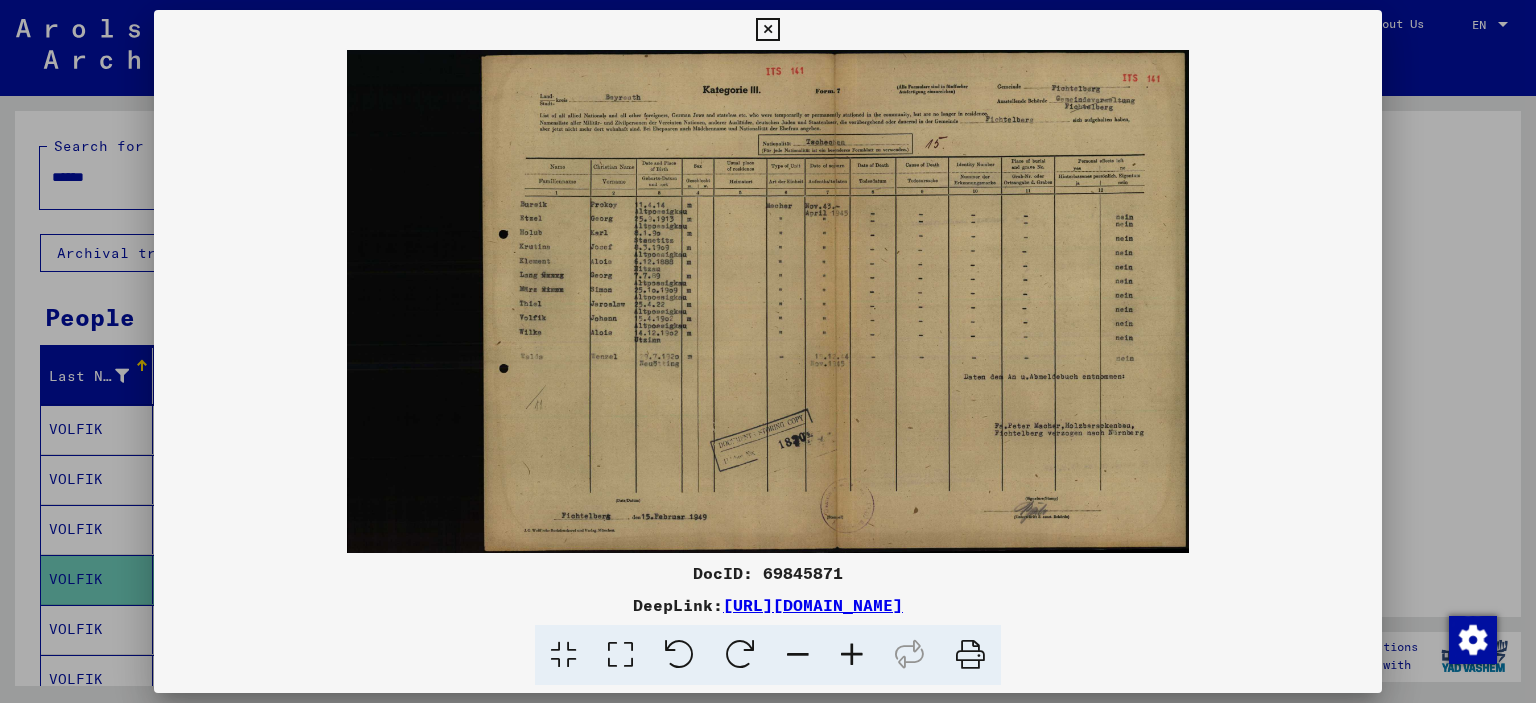 click at bounding box center (768, 301) 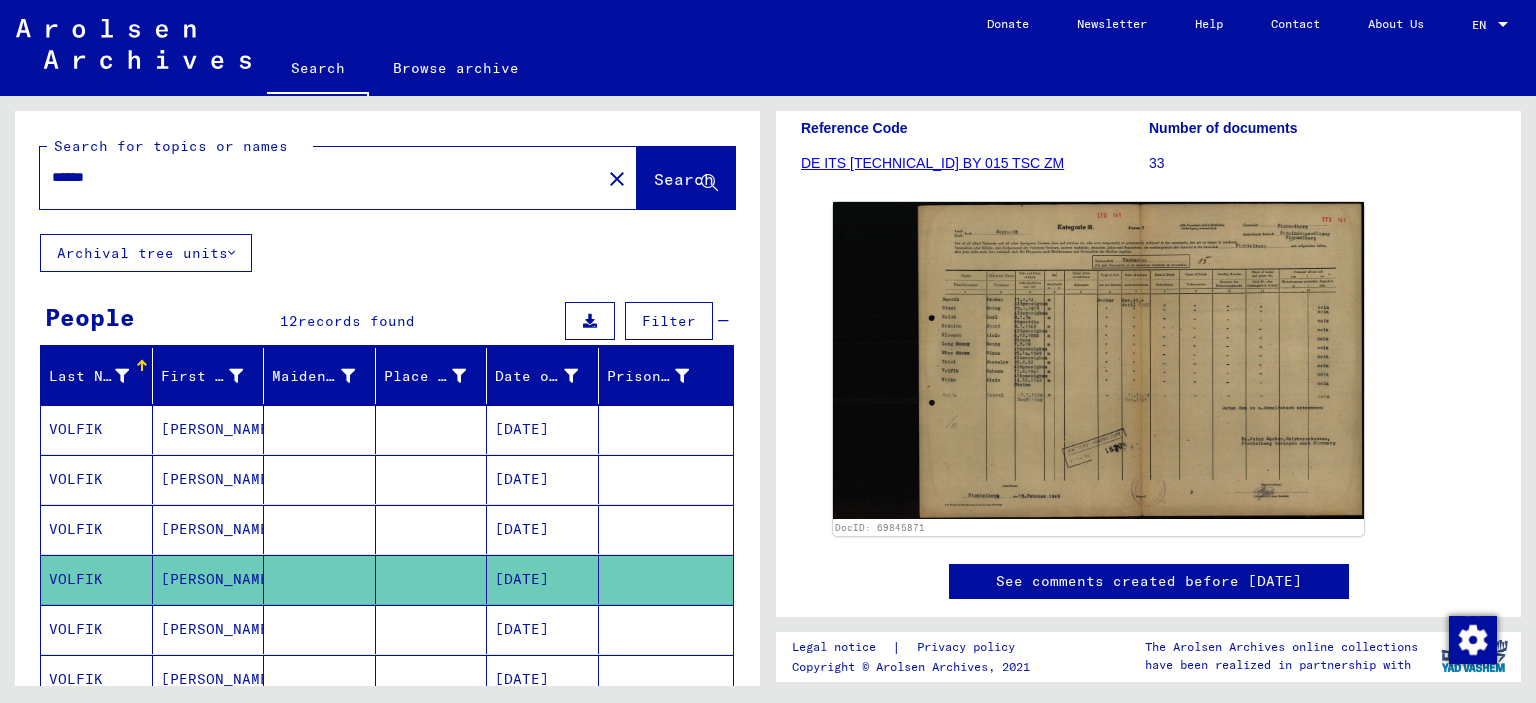 drag, startPoint x: 145, startPoint y: 175, endPoint x: 0, endPoint y: 167, distance: 145.22052 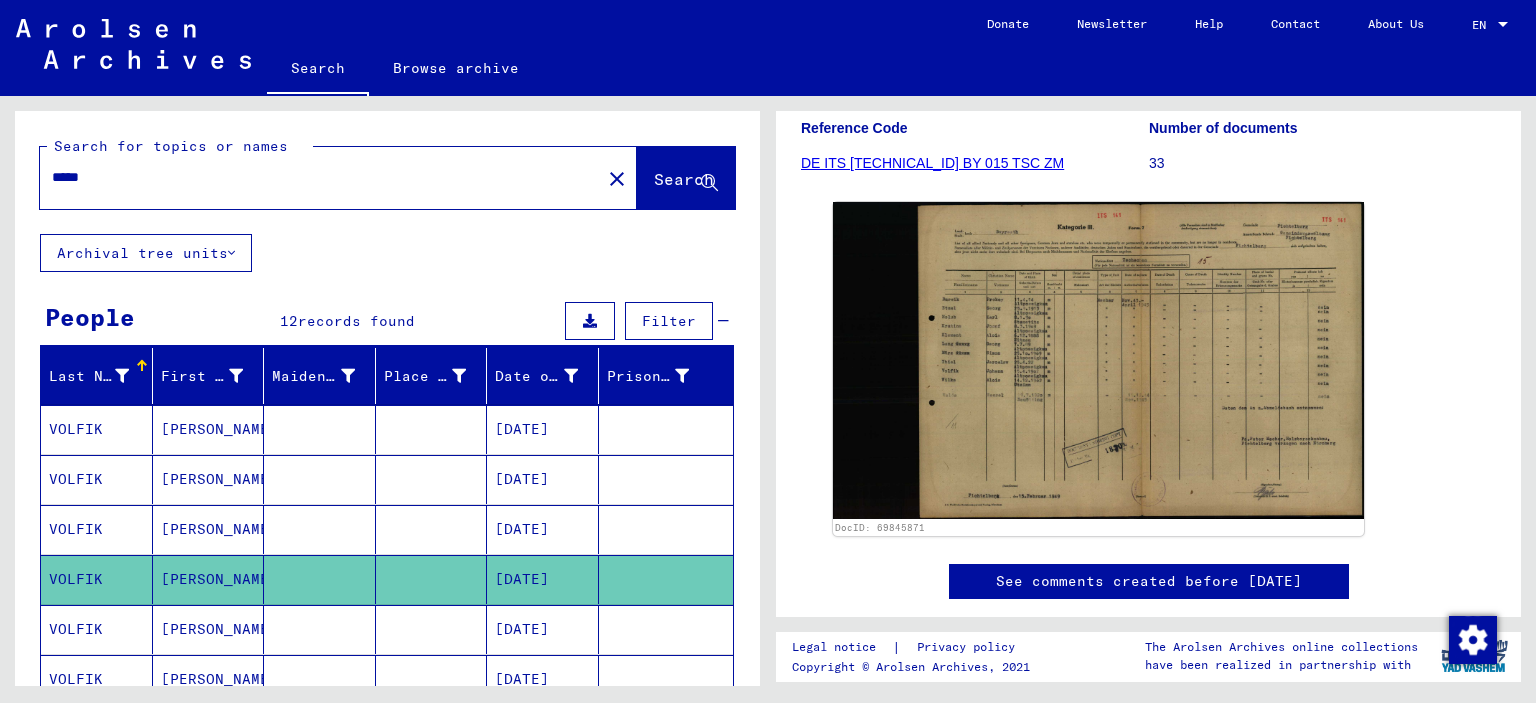 click on "Search" 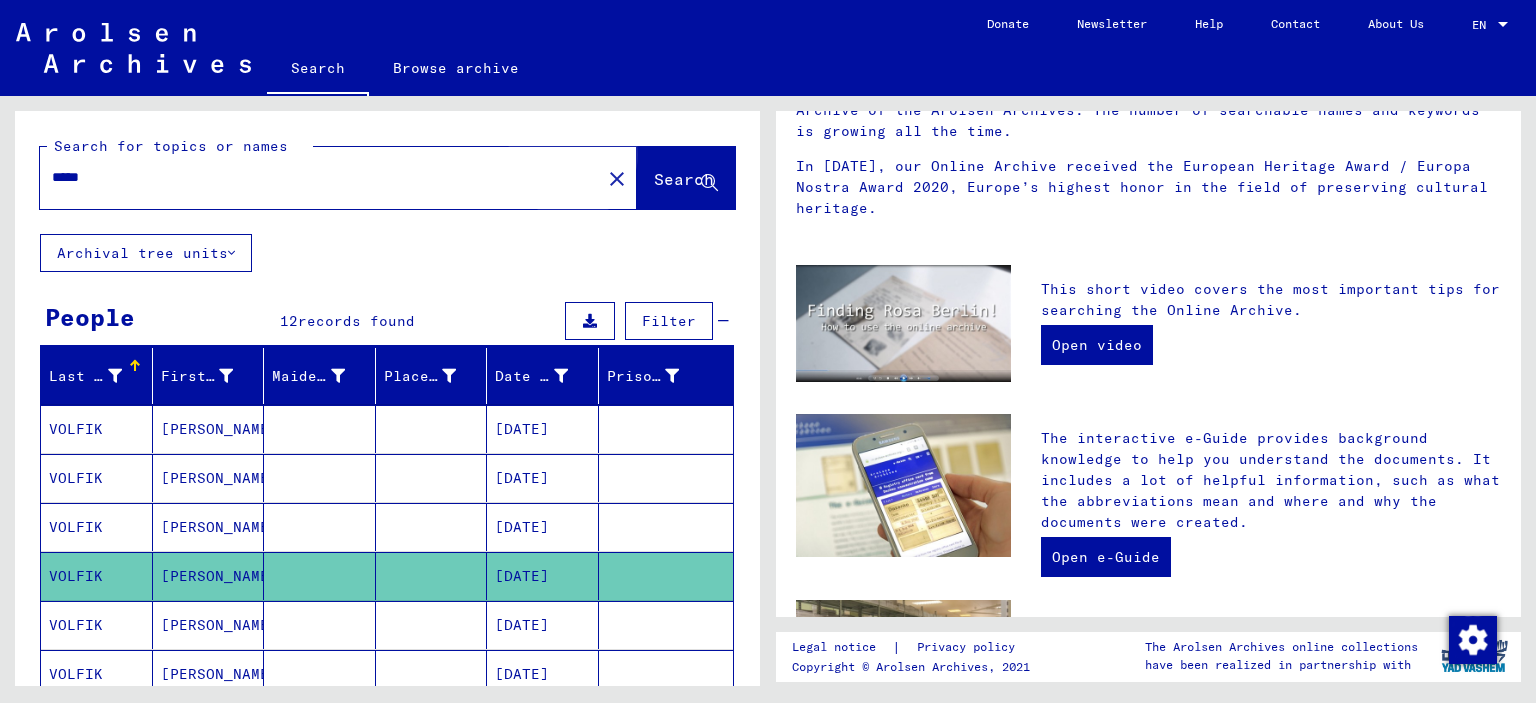 scroll, scrollTop: 0, scrollLeft: 0, axis: both 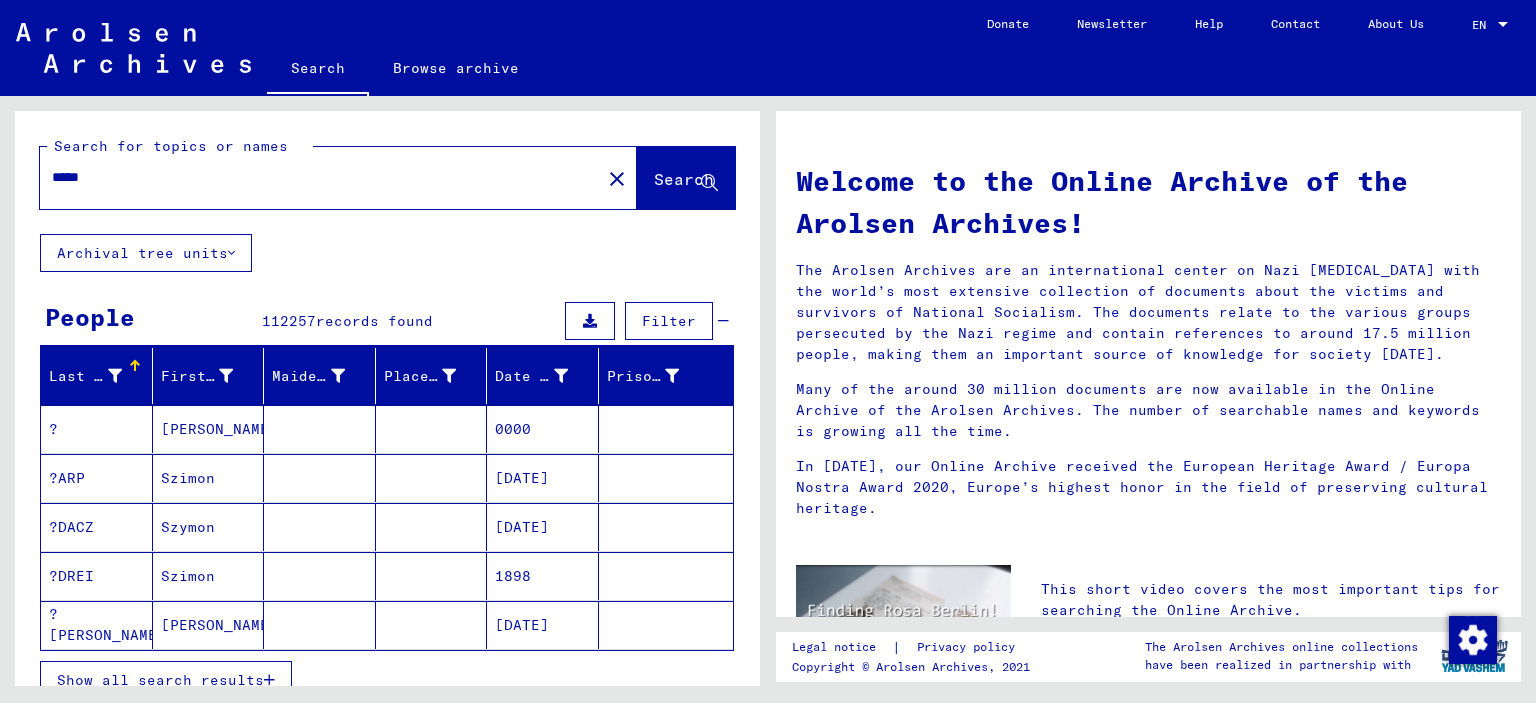 drag, startPoint x: 160, startPoint y: 176, endPoint x: 25, endPoint y: 175, distance: 135.00371 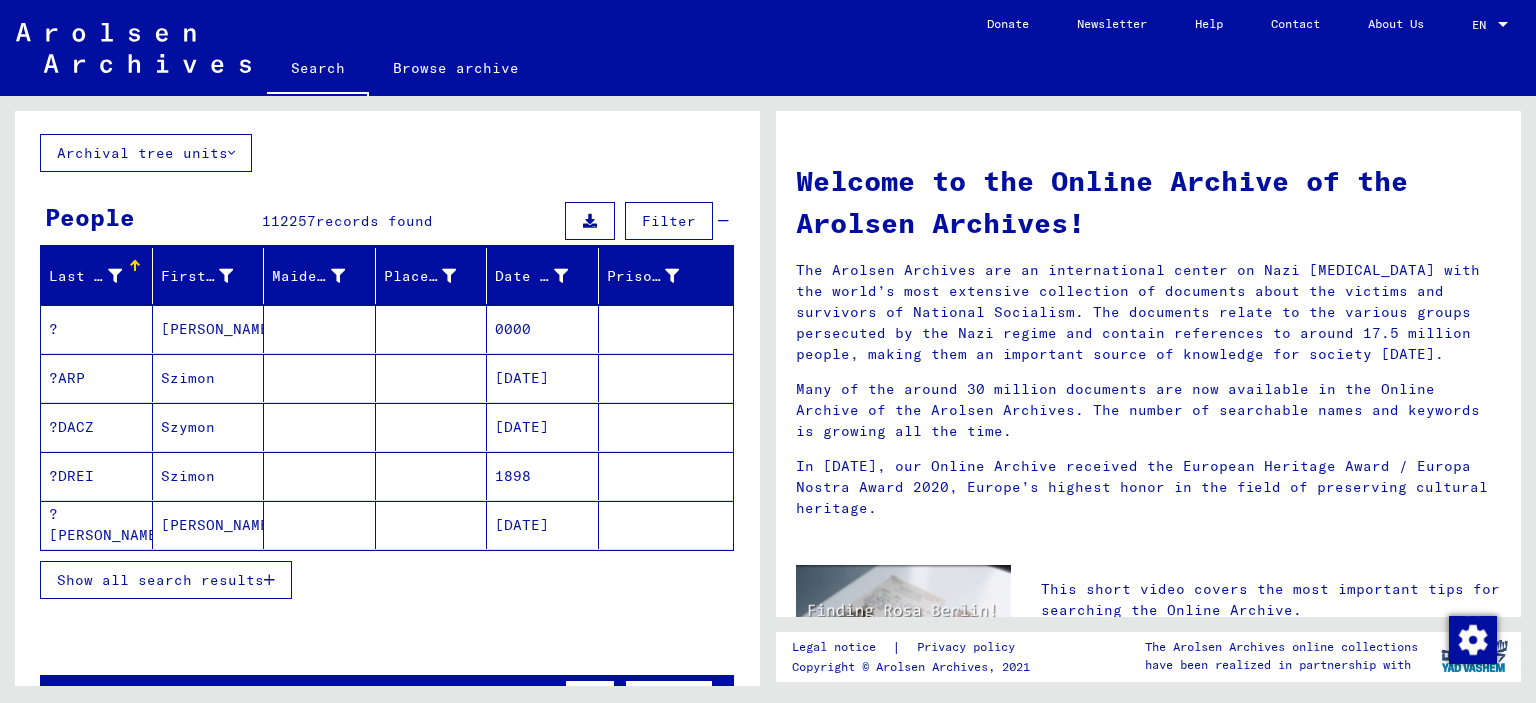 click on "Show all search results" at bounding box center [160, 580] 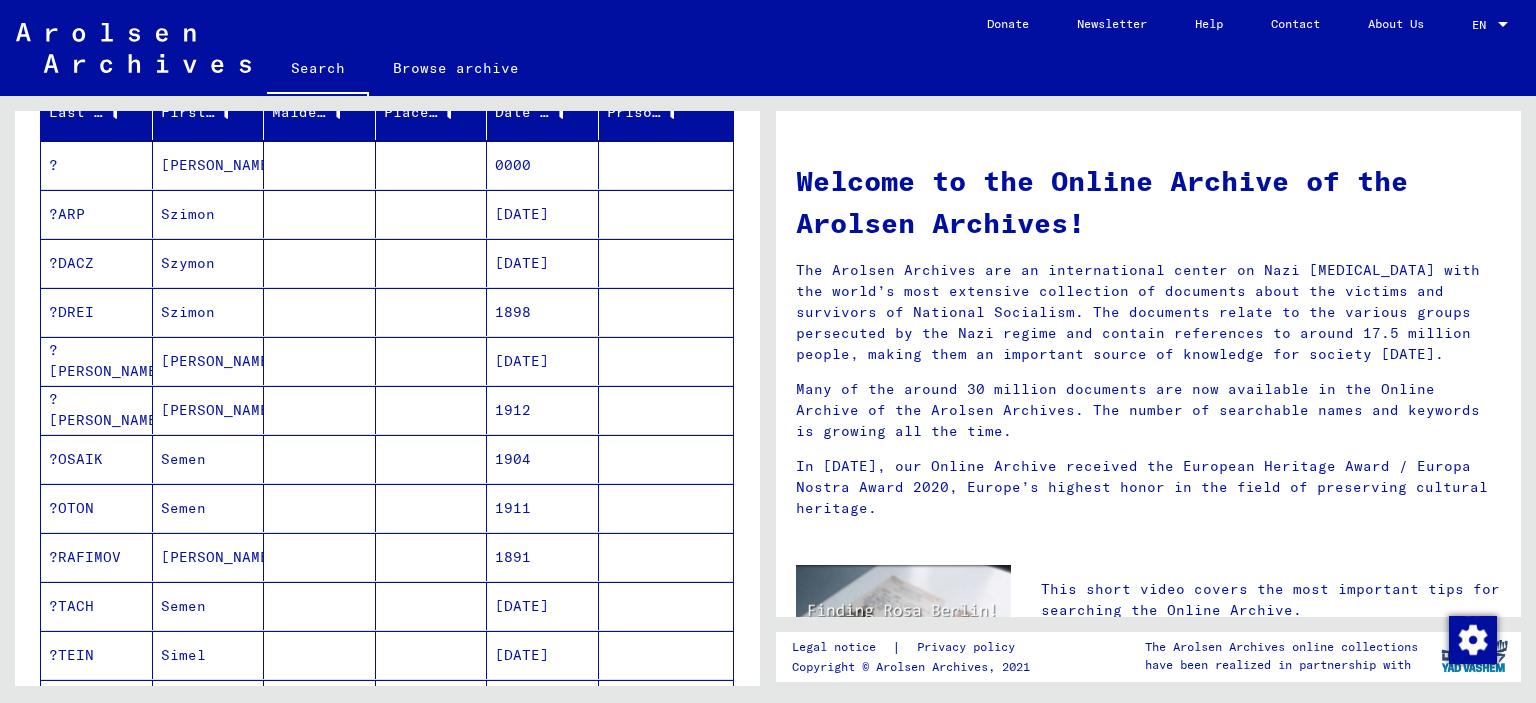 scroll, scrollTop: 0, scrollLeft: 0, axis: both 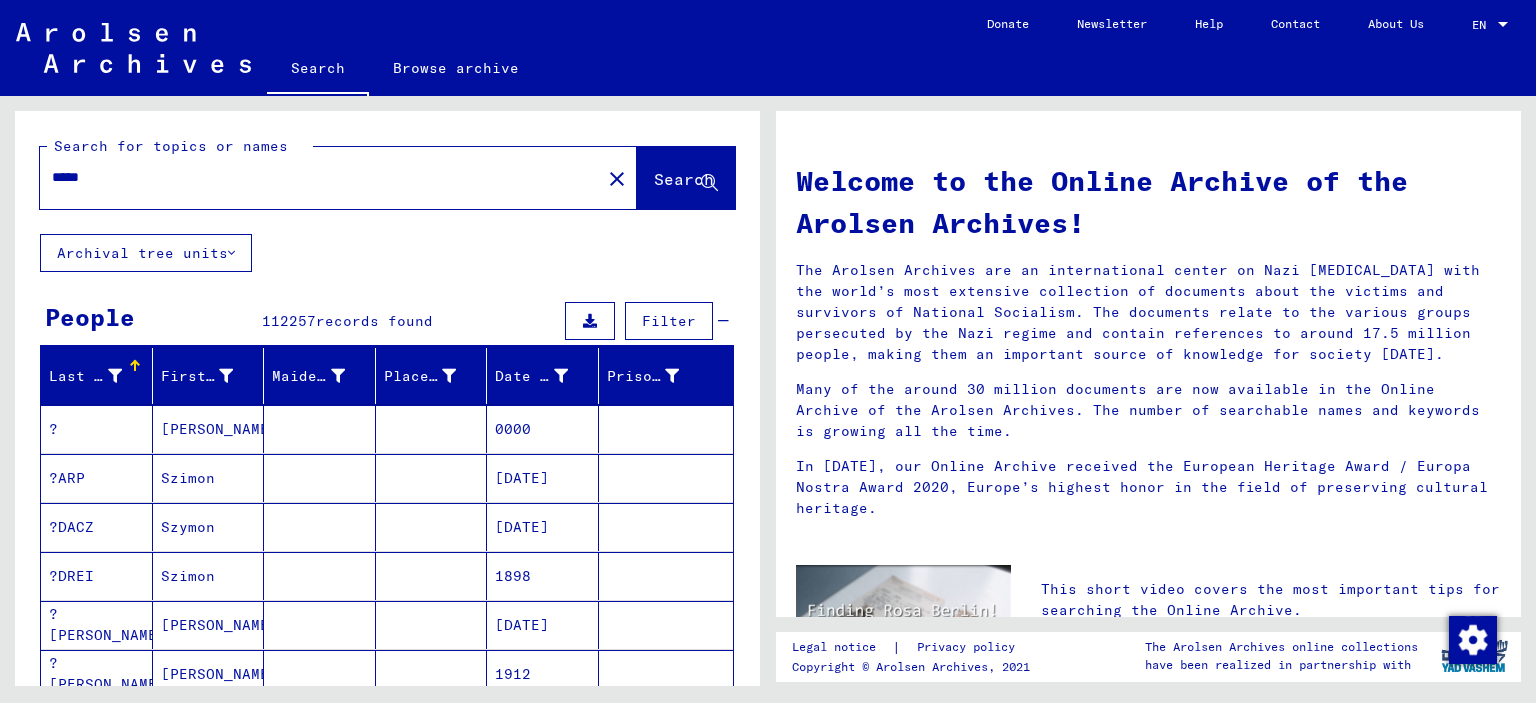 click on "Search for topics or names ***** close  Search     Archival tree units  People 112257  records found  Filter   Last Name   First Name   Maiden Name   Place of Birth   Date of Birth   Prisoner #   ?   [PERSON_NAME]         0000      ?[PERSON_NAME]         [DATE]      ?DACZ   Szymon         [DATE]      ?DREI   Szimon         1898      ?[PERSON_NAME]         [DATE]      ?[PERSON_NAME]         1912      ?OSAIK   Semen         1904      ?[PERSON_NAME]         1911      ?[PERSON_NAME]         1891      ?TACH   Semen         [DATE]      ?TEIN   Simel         [DATE]      ?[PERSON_NAME]         ????      [PERSON_NAME]         [DATE]      [PERSON_NAME]      Amsterdam   [DATE]   47877   [PERSON_NAME]         [DATE]      AADTSCHENKO   Semen         1924      AANBERGUEZ   [PERSON_NAME]         [DATE]      [PERSON_NAME]         [DATE]      AAP   Simon         [DATE]      AAP   Simon         [DATE]      AARDEWERK   [PERSON_NAME]               AATSERIBBE   [PERSON_NAME]              *" 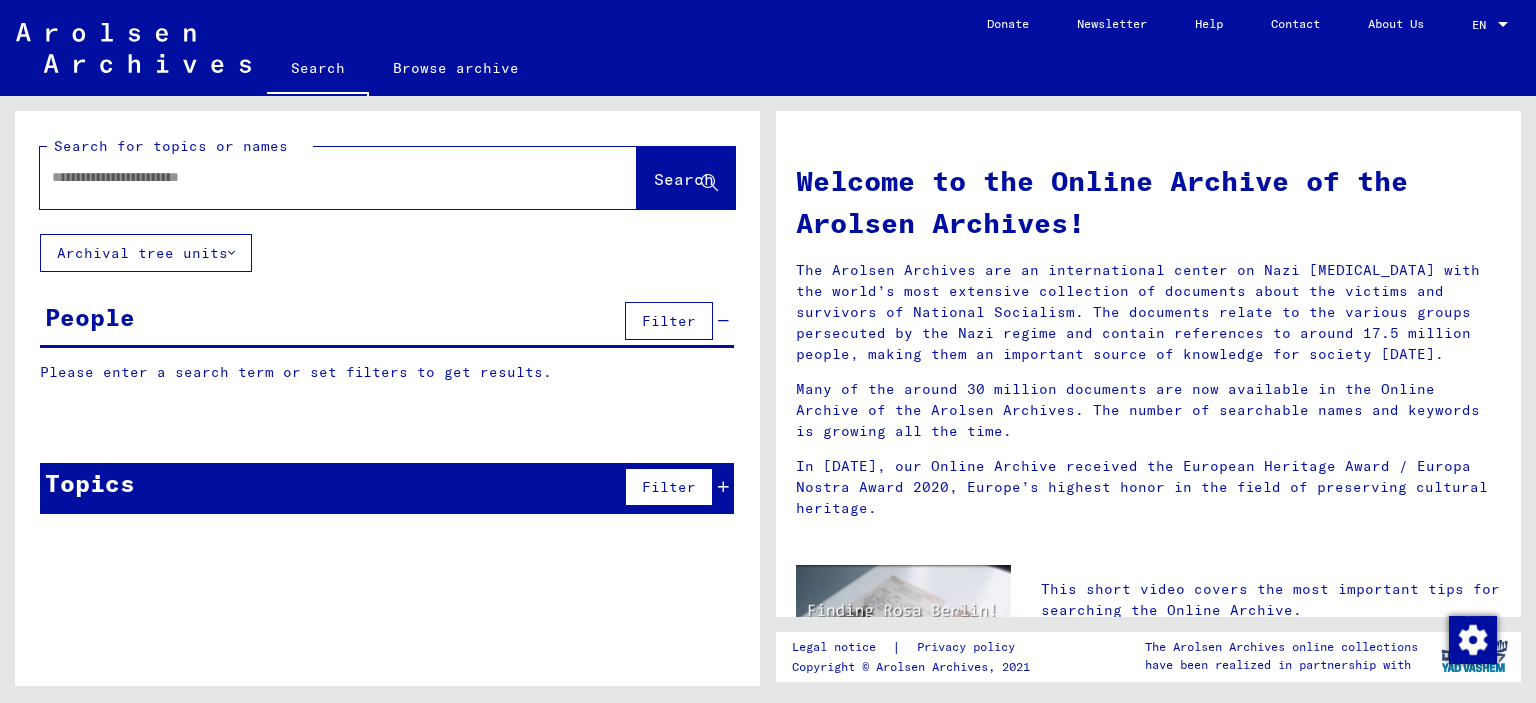 click at bounding box center [314, 177] 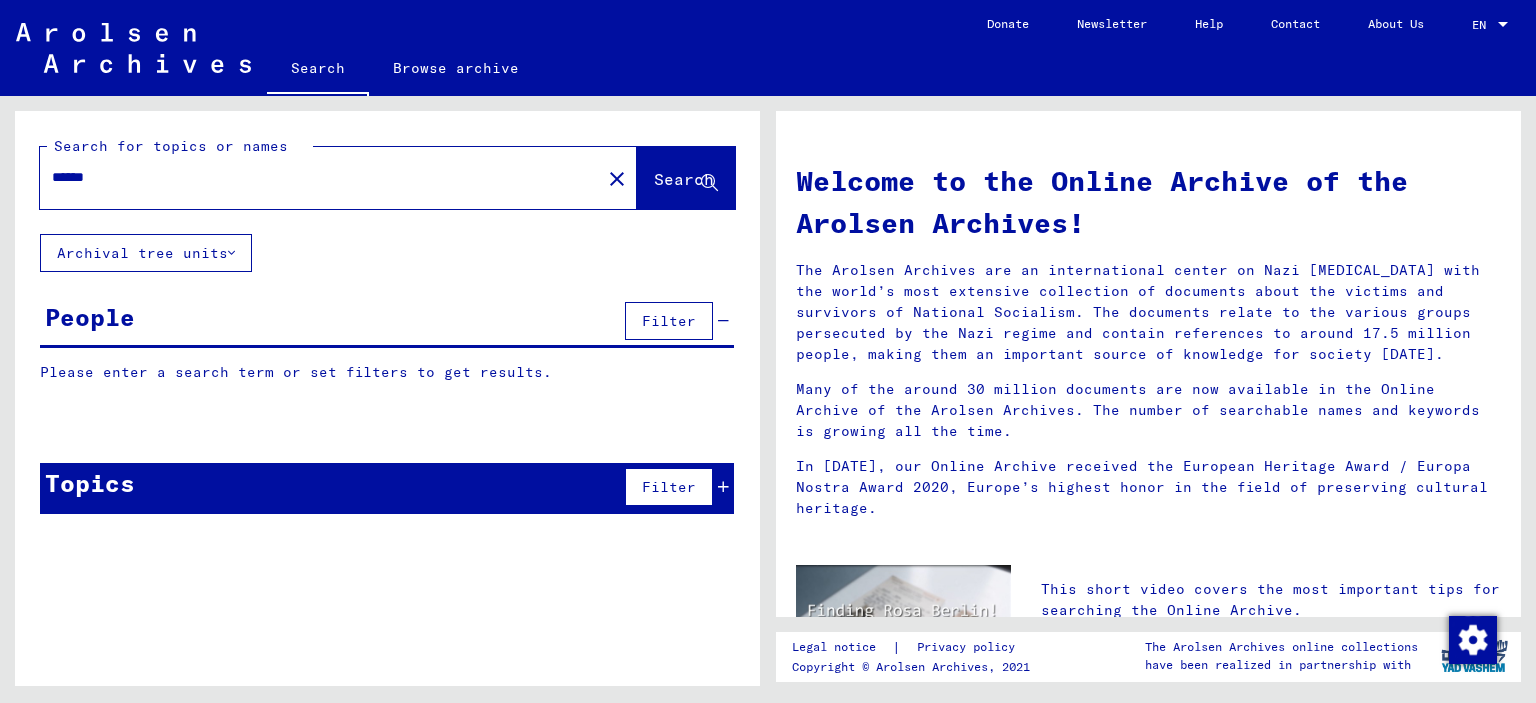 type on "******" 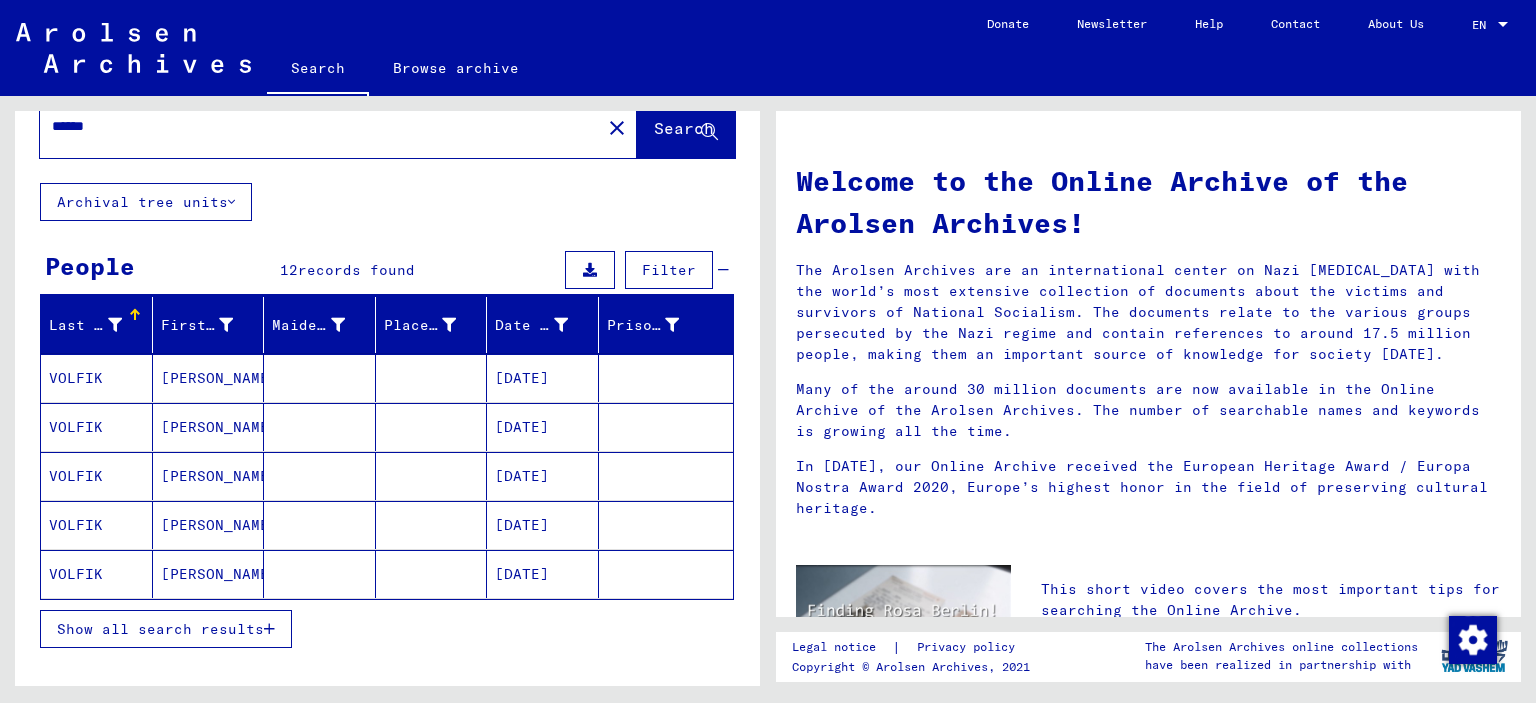 scroll, scrollTop: 100, scrollLeft: 0, axis: vertical 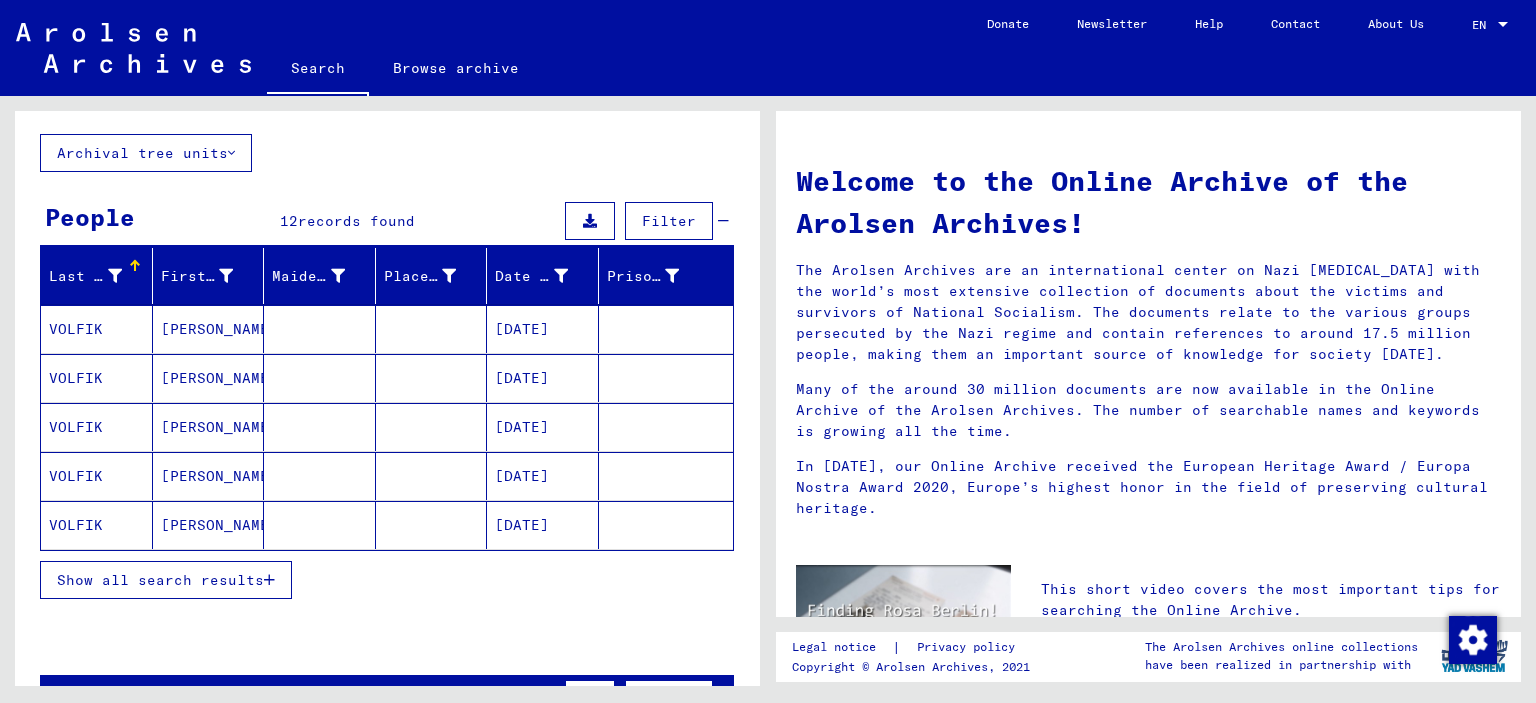 click on "[DATE]" at bounding box center (543, 378) 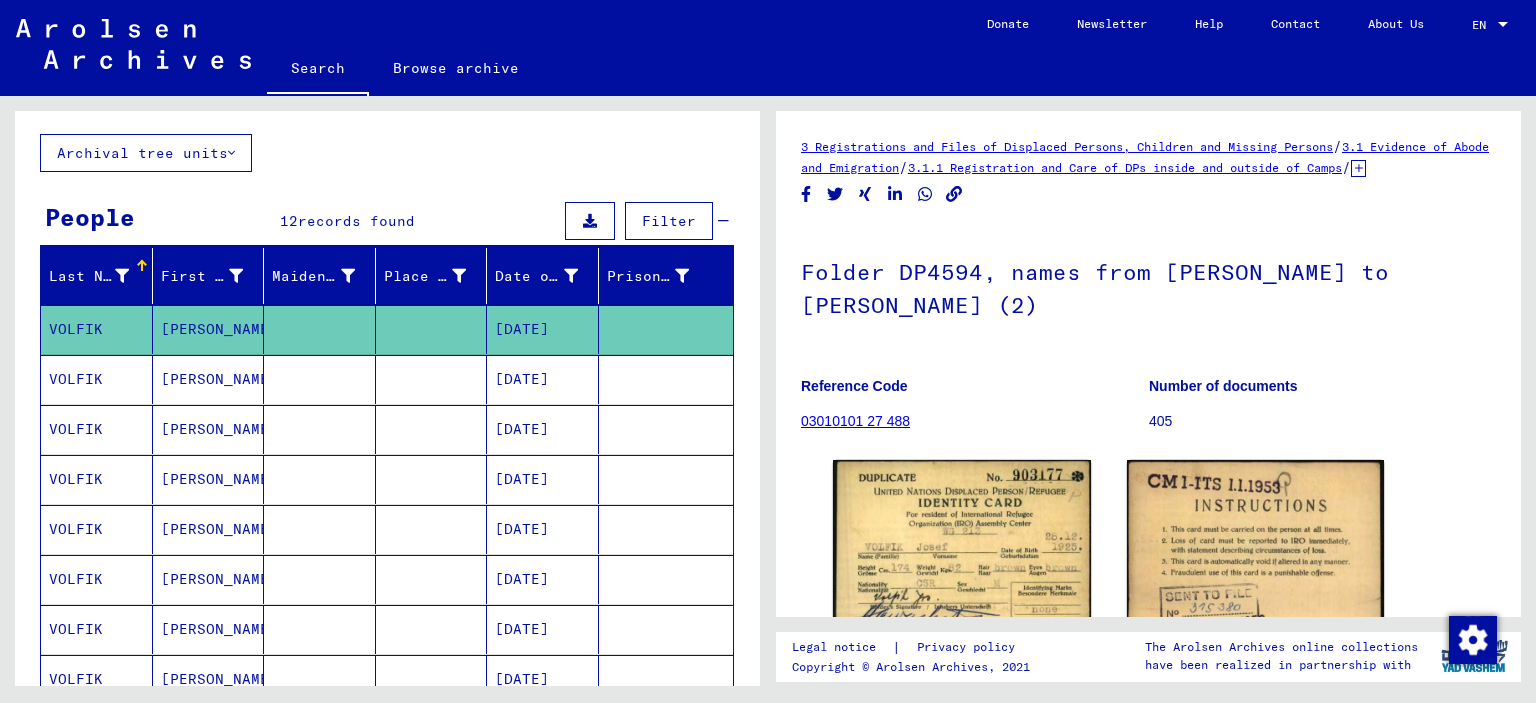 scroll, scrollTop: 0, scrollLeft: 0, axis: both 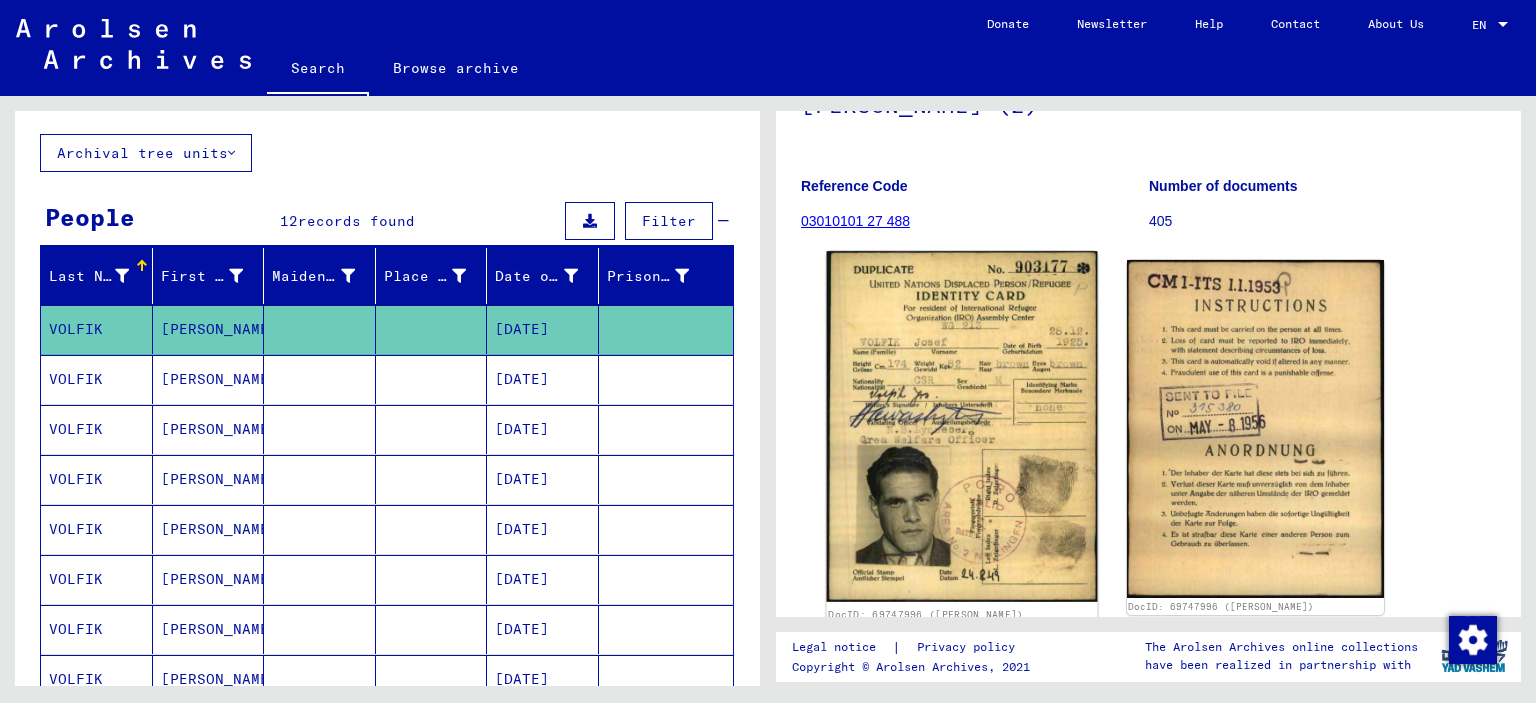 click 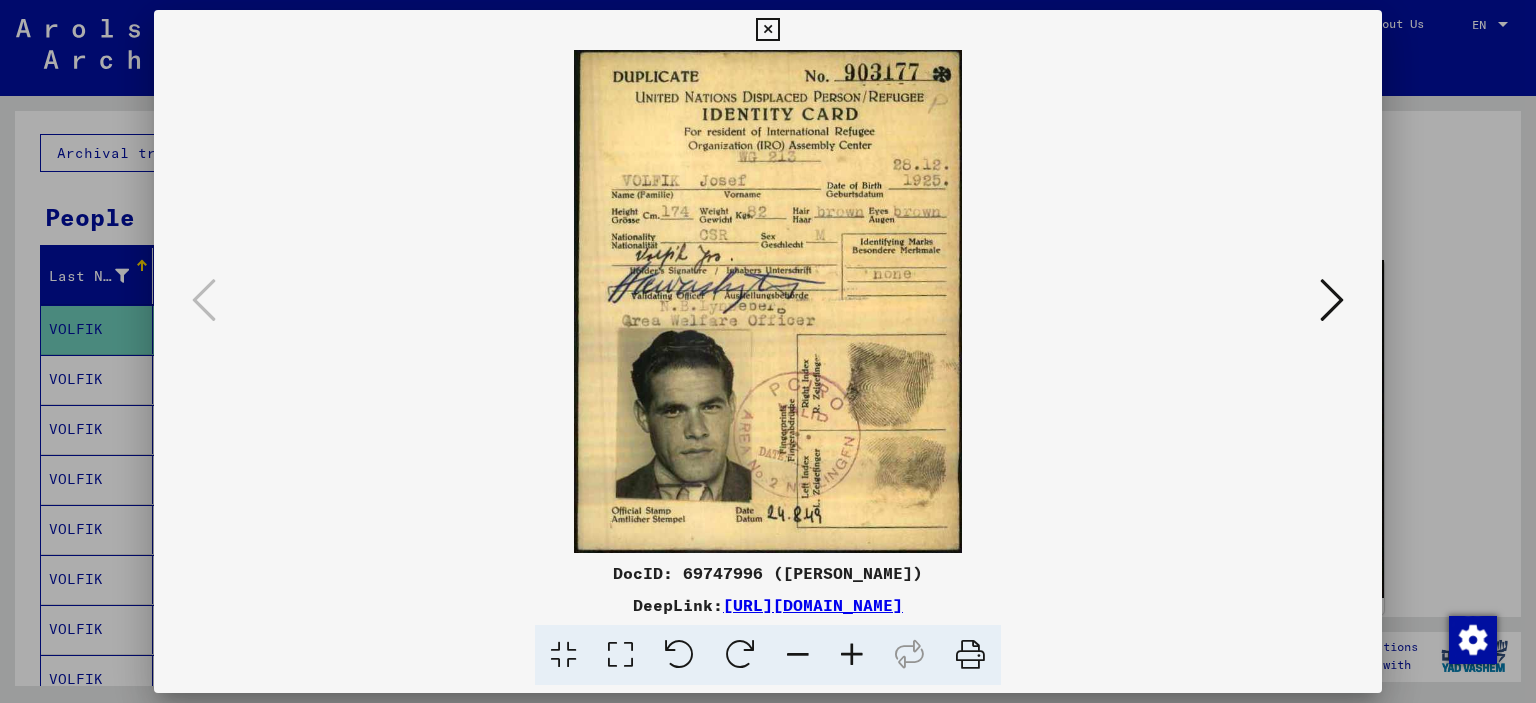 click at bounding box center (1332, 301) 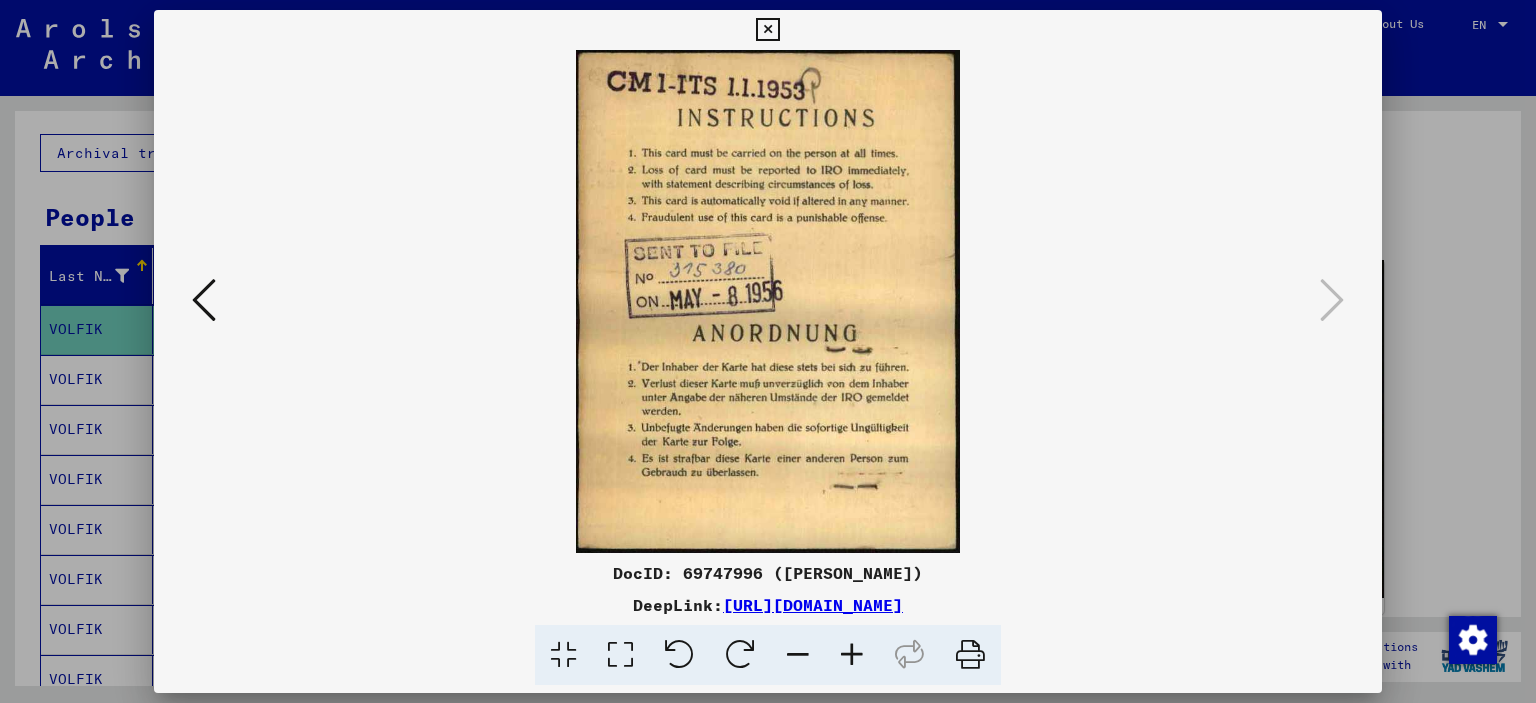 click at bounding box center (767, 30) 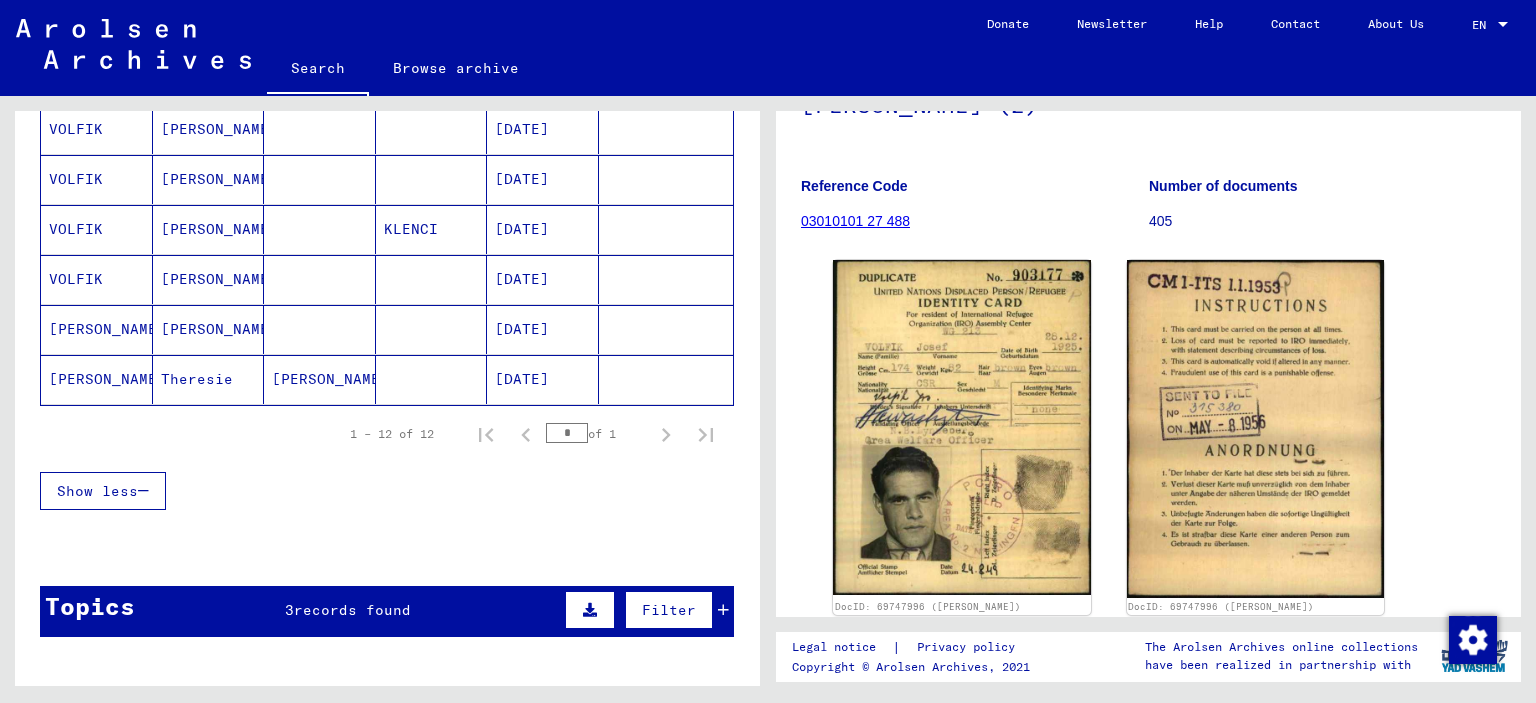 scroll, scrollTop: 500, scrollLeft: 0, axis: vertical 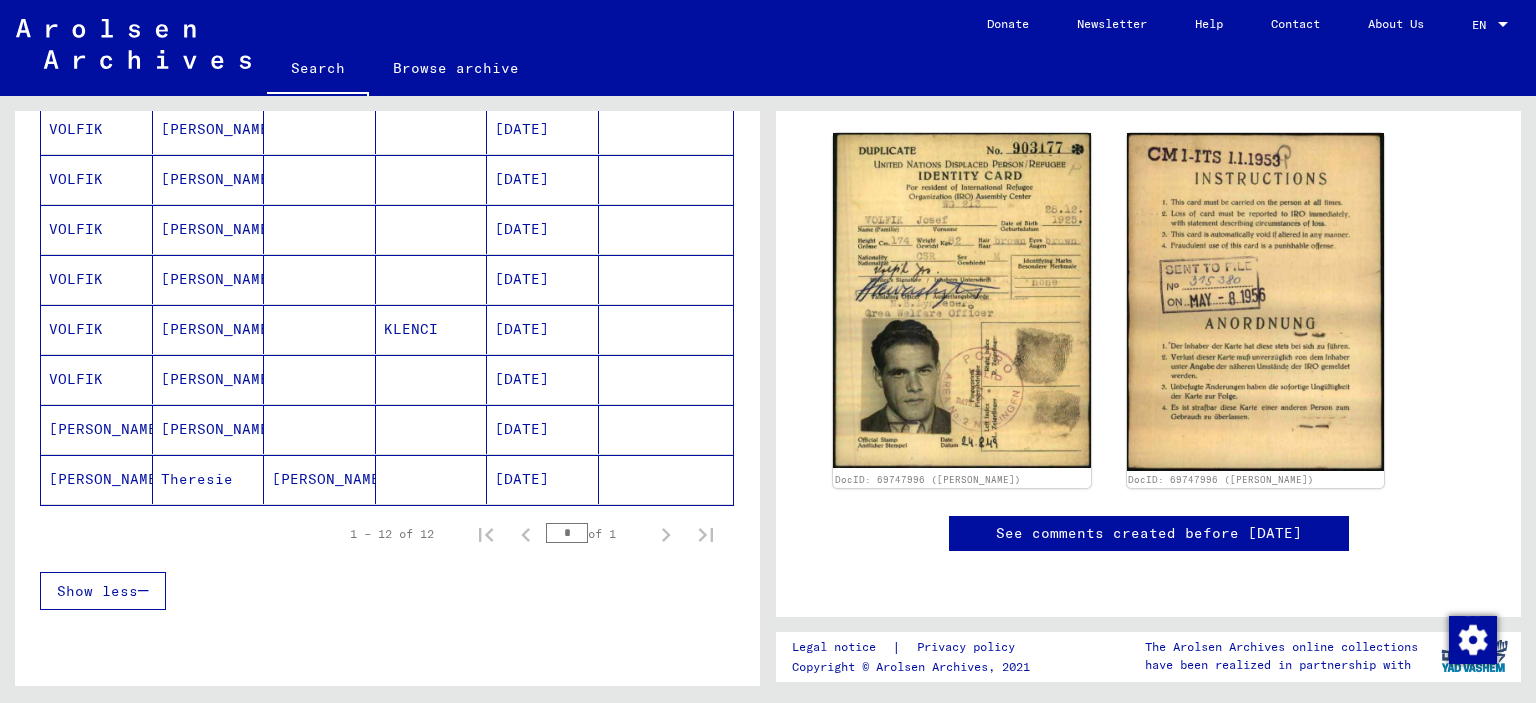 click on "[PERSON_NAME]" 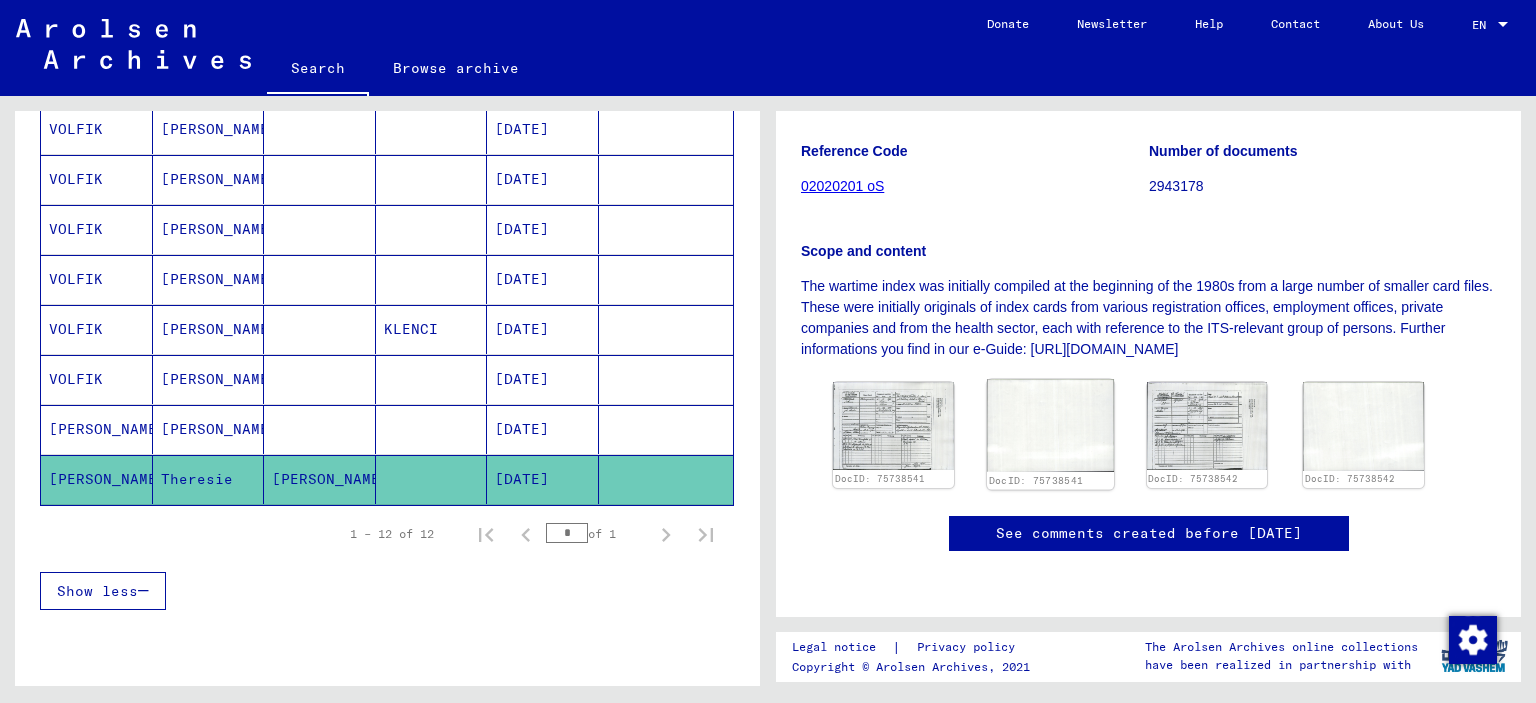 scroll, scrollTop: 346, scrollLeft: 0, axis: vertical 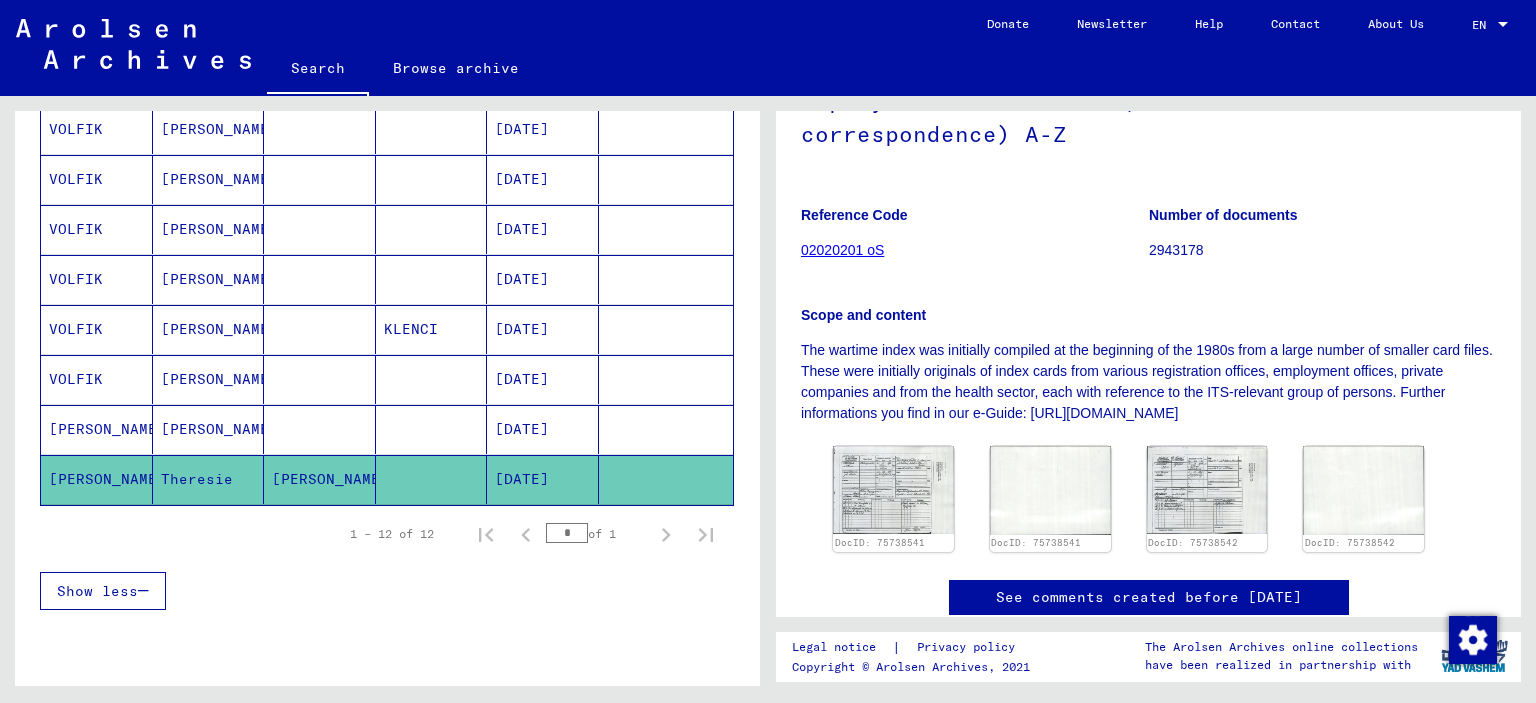 click on "VOLFIK" at bounding box center (97, 429) 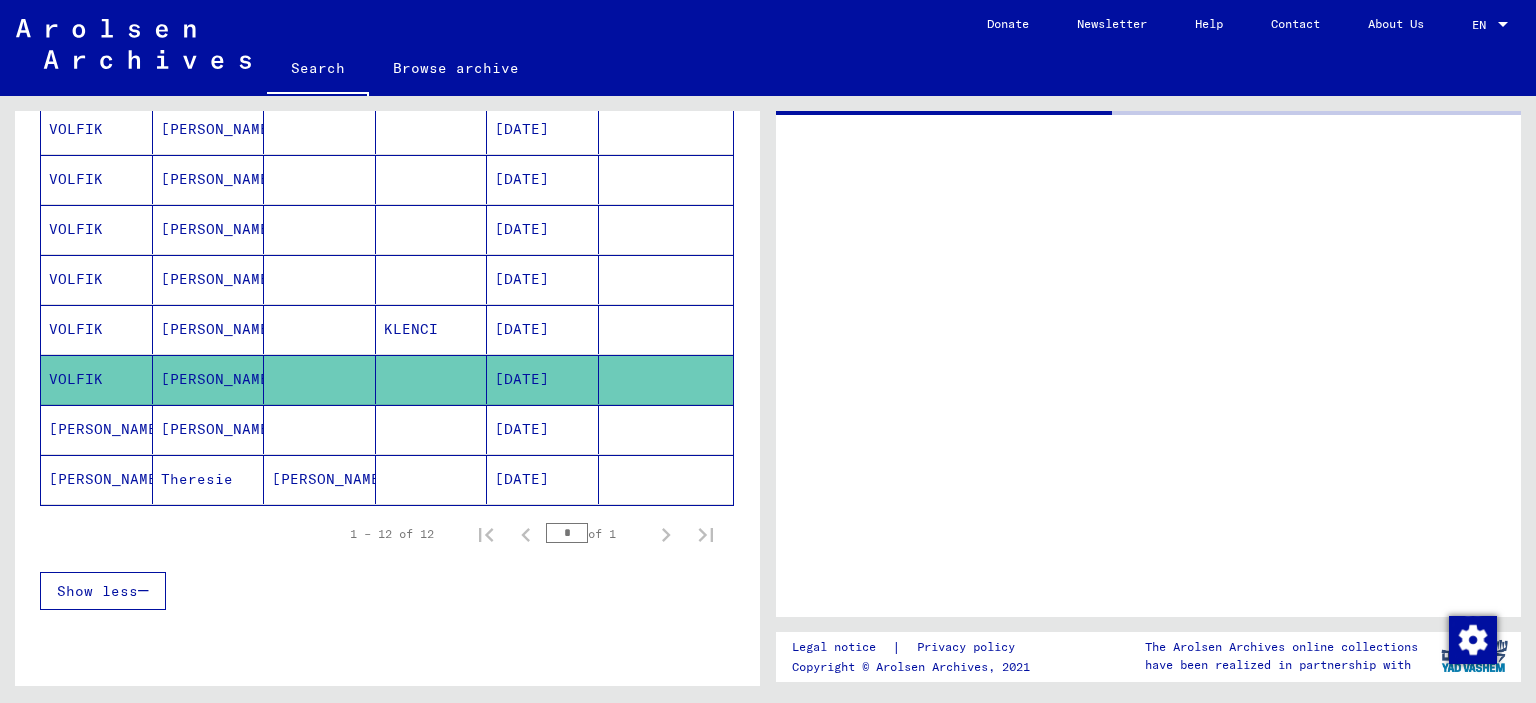 scroll, scrollTop: 0, scrollLeft: 0, axis: both 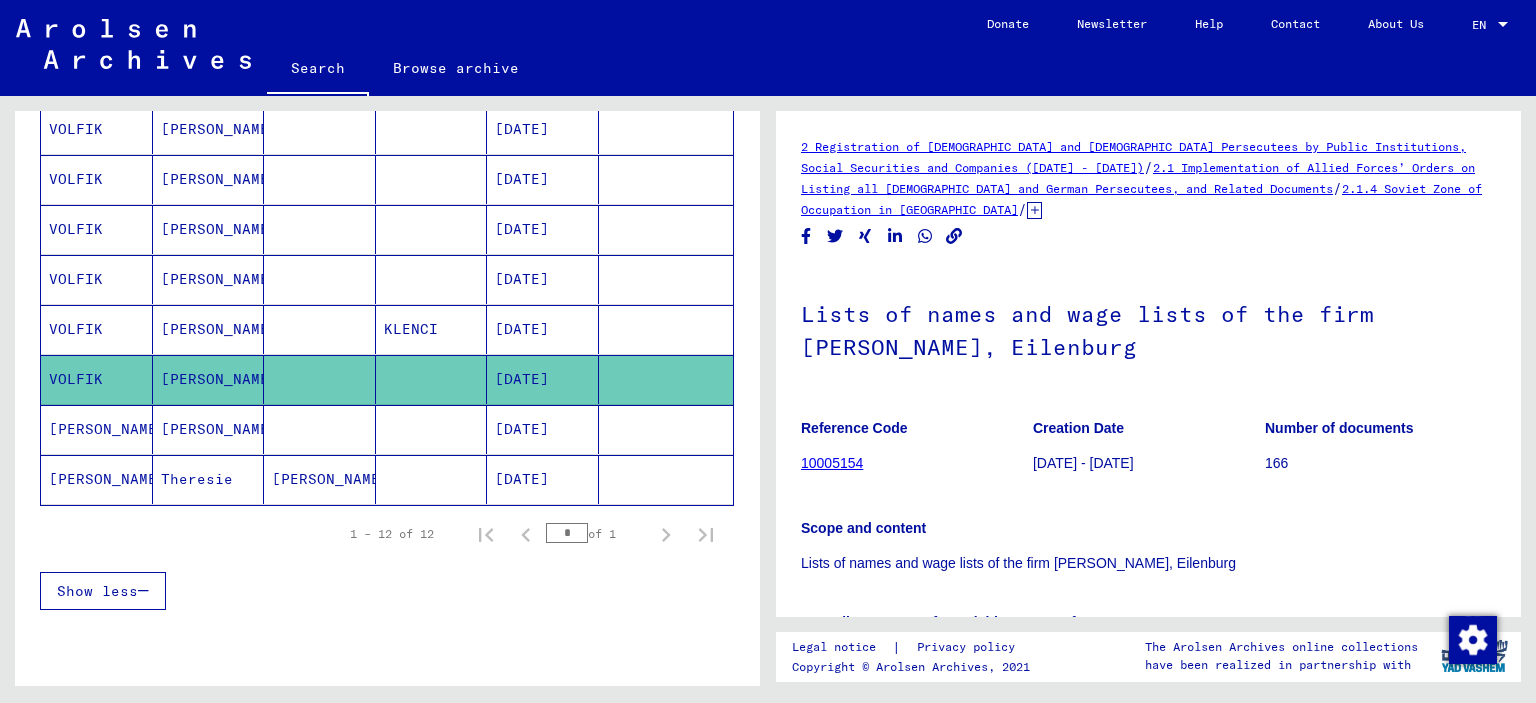 click on "[PERSON_NAME]" at bounding box center [209, 379] 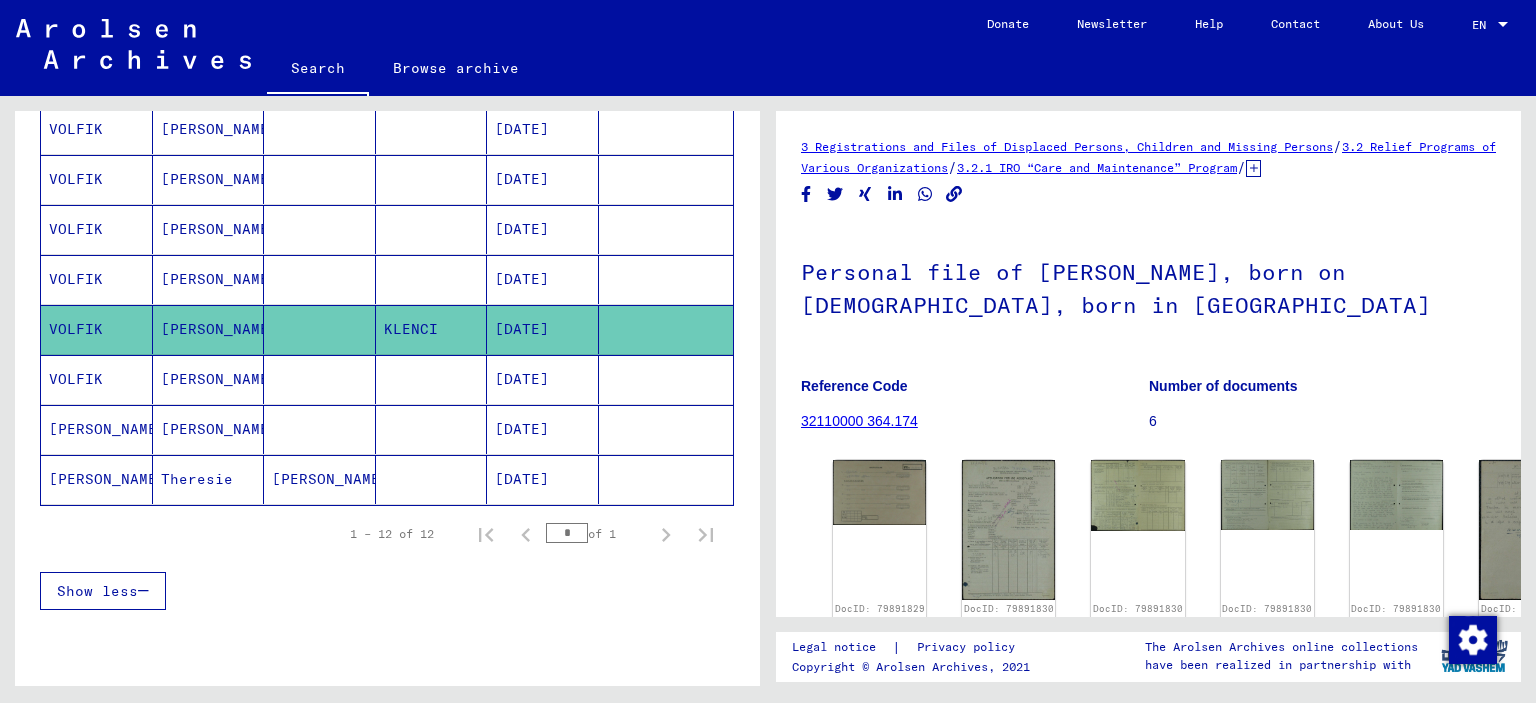 scroll, scrollTop: 0, scrollLeft: 0, axis: both 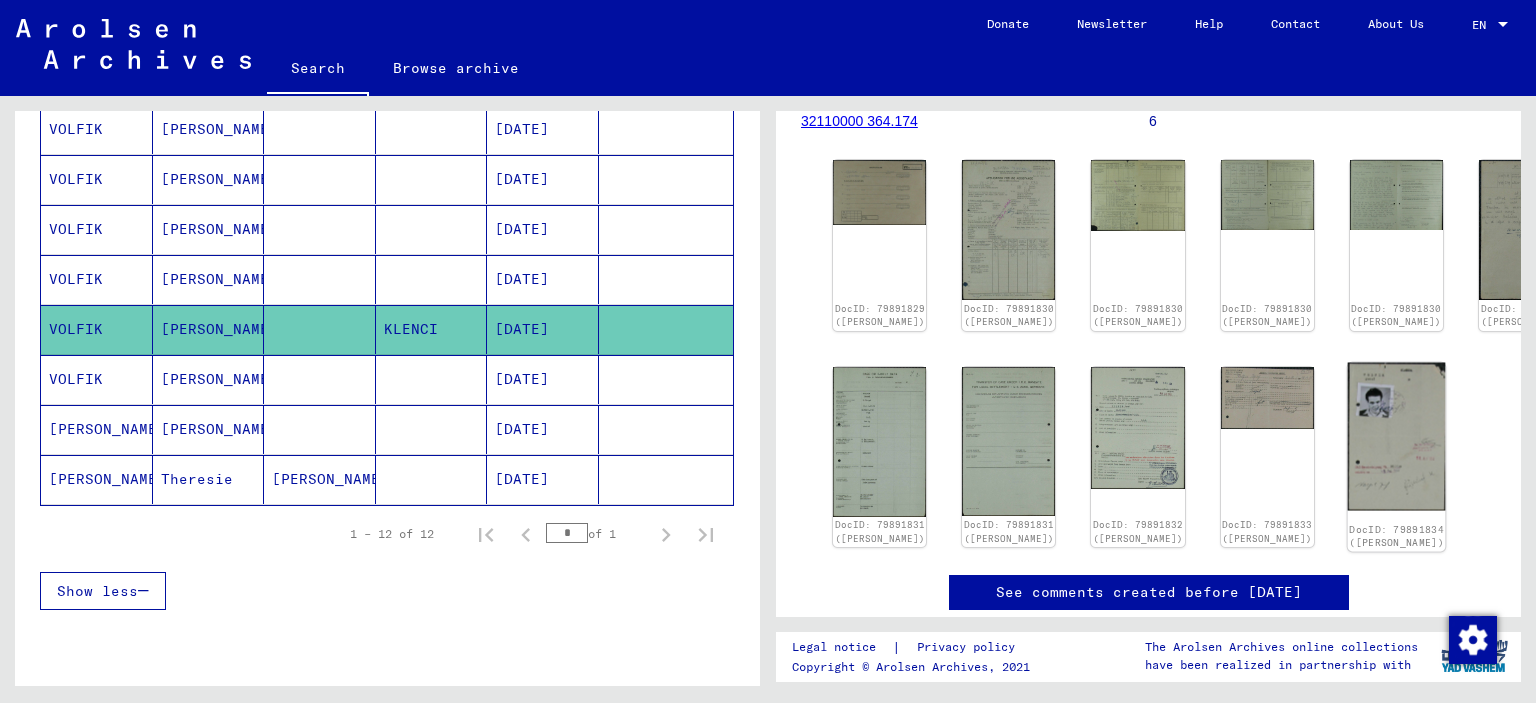 click 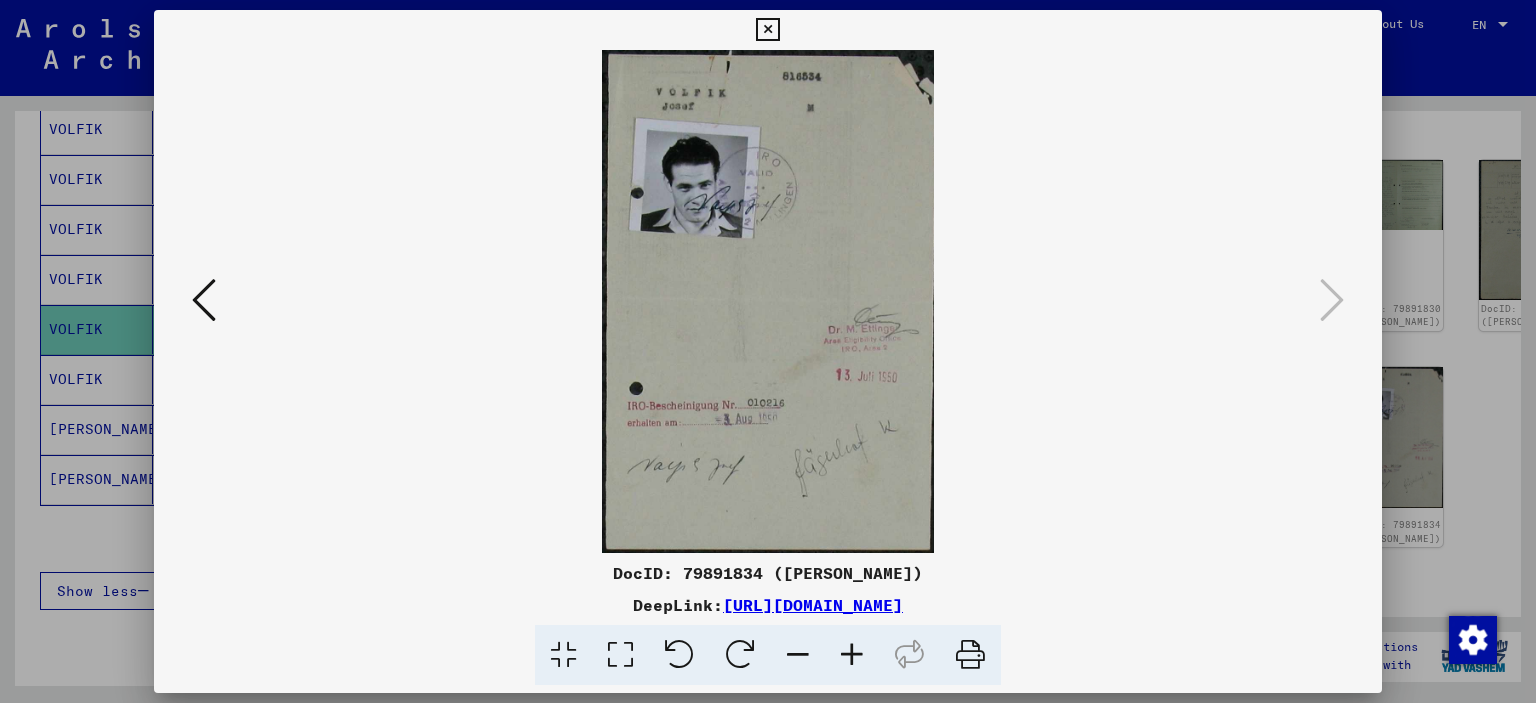 click at bounding box center (204, 300) 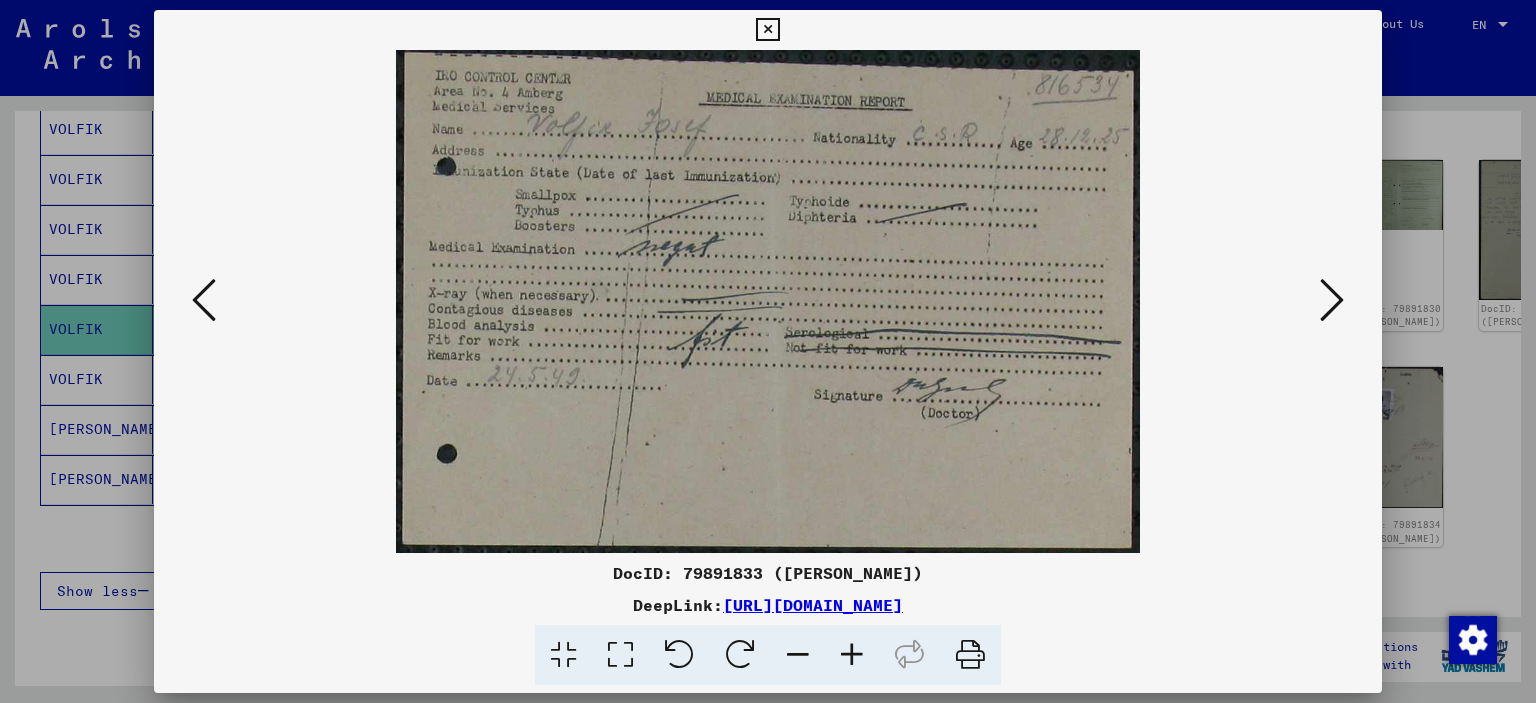 click at bounding box center [204, 300] 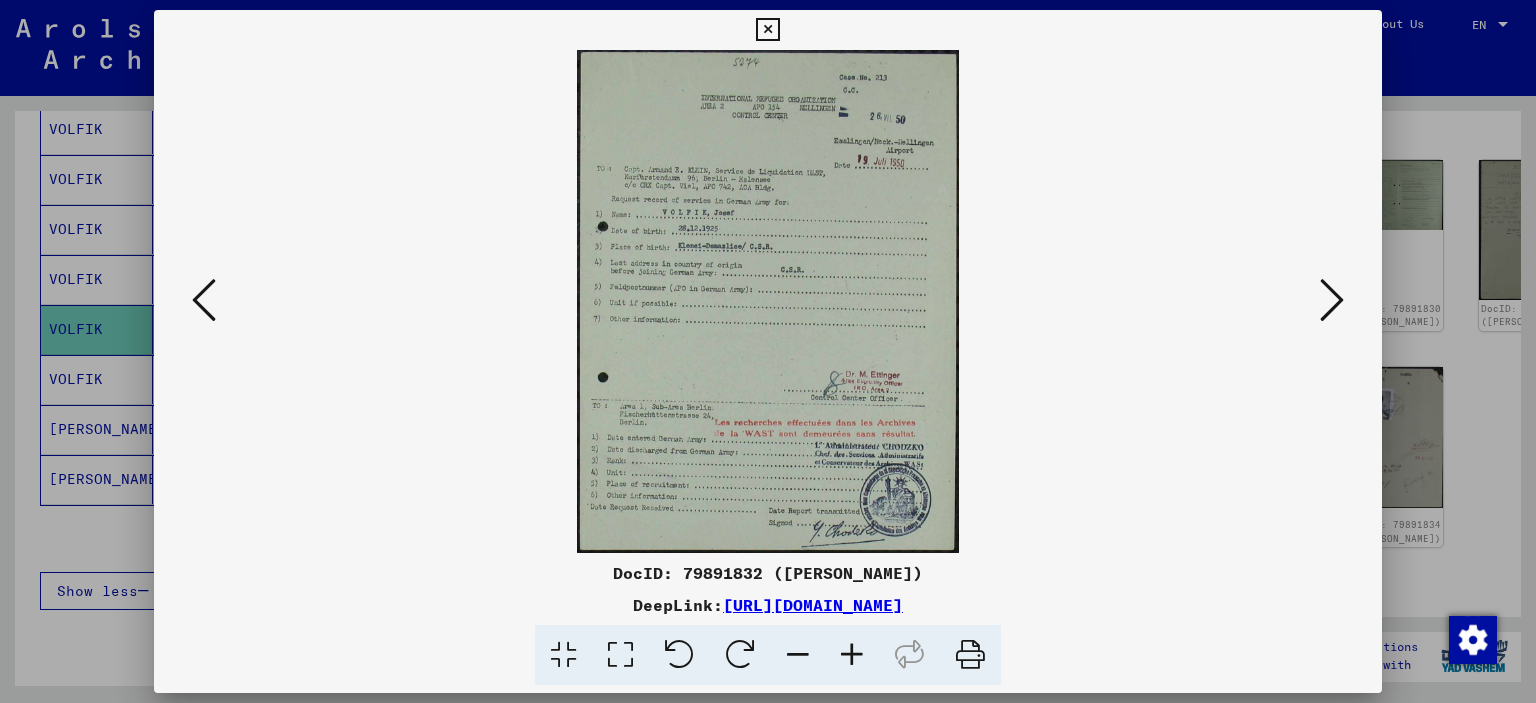 click at bounding box center (204, 300) 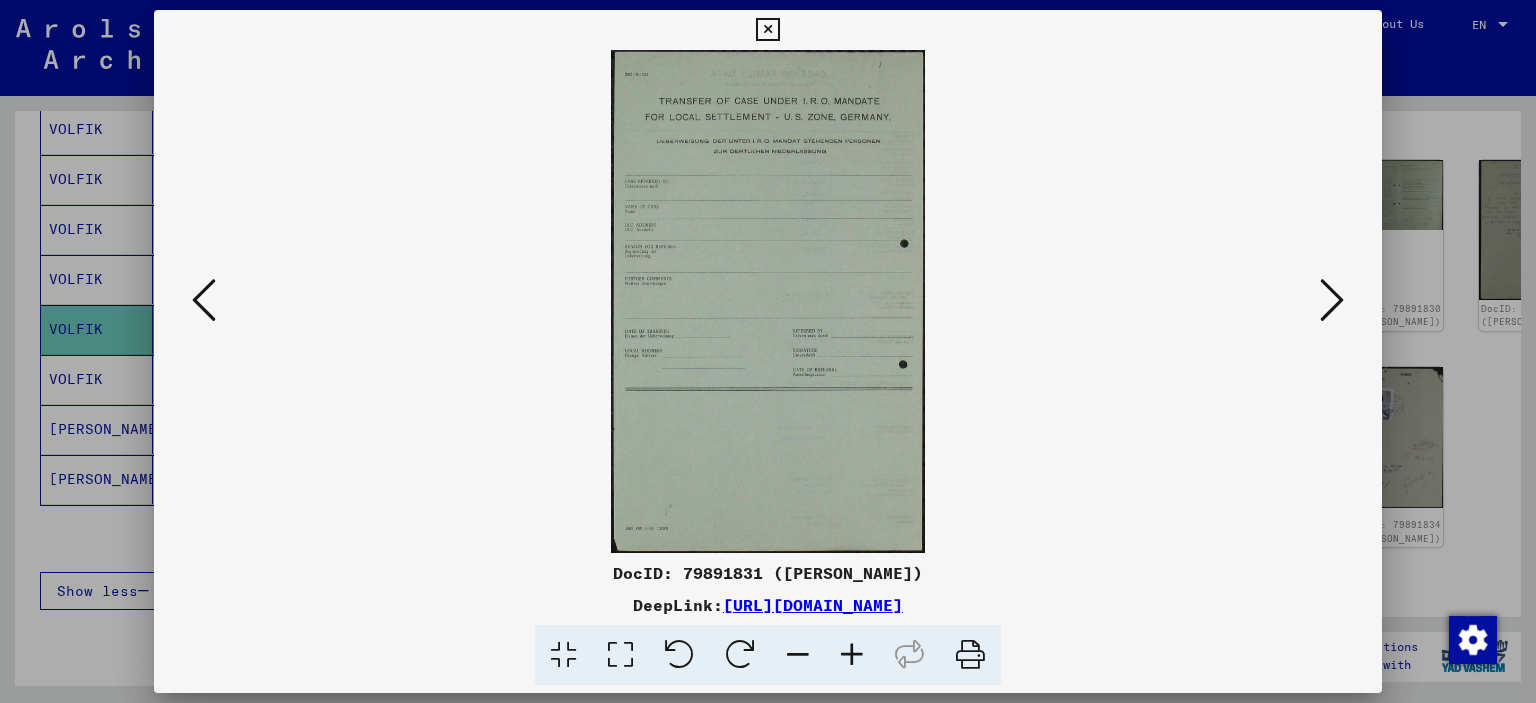 click at bounding box center (204, 300) 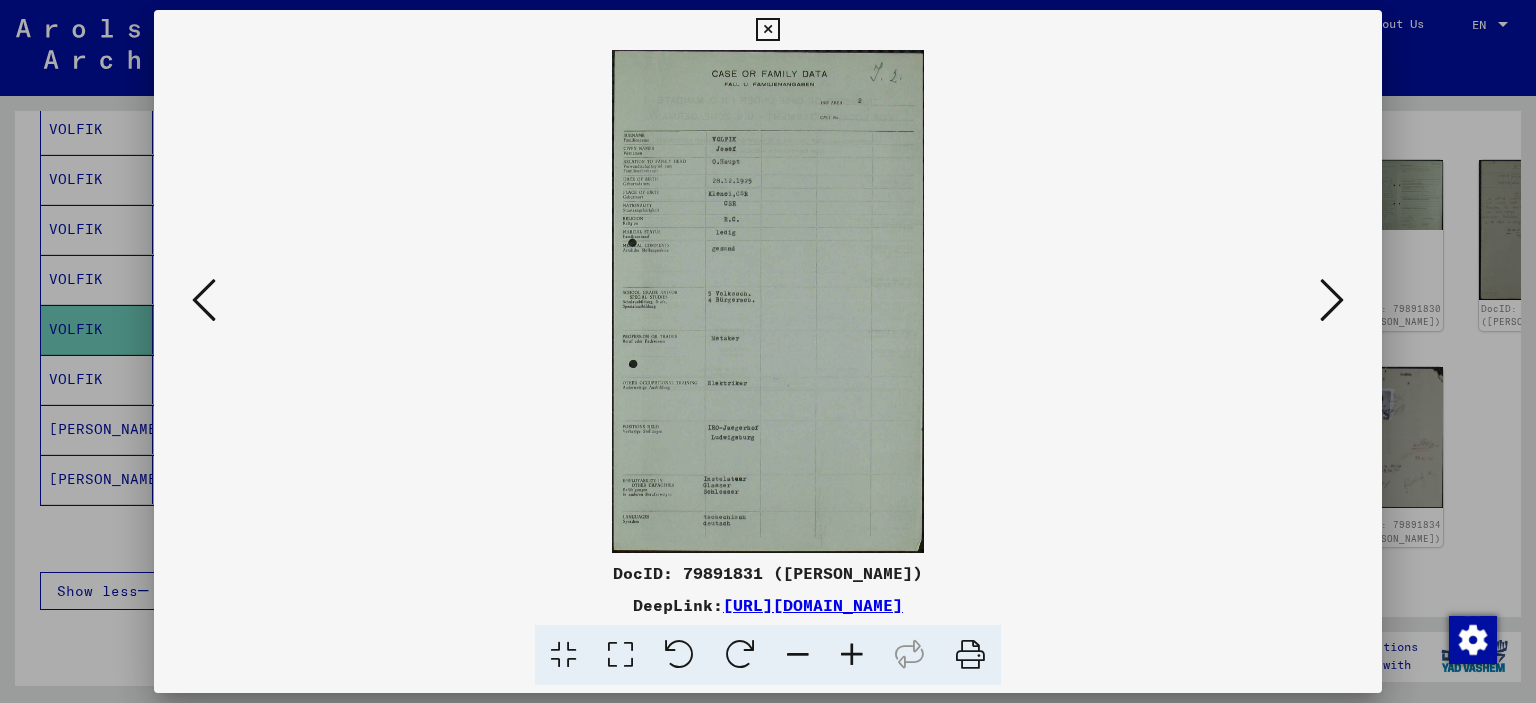 click at bounding box center (204, 300) 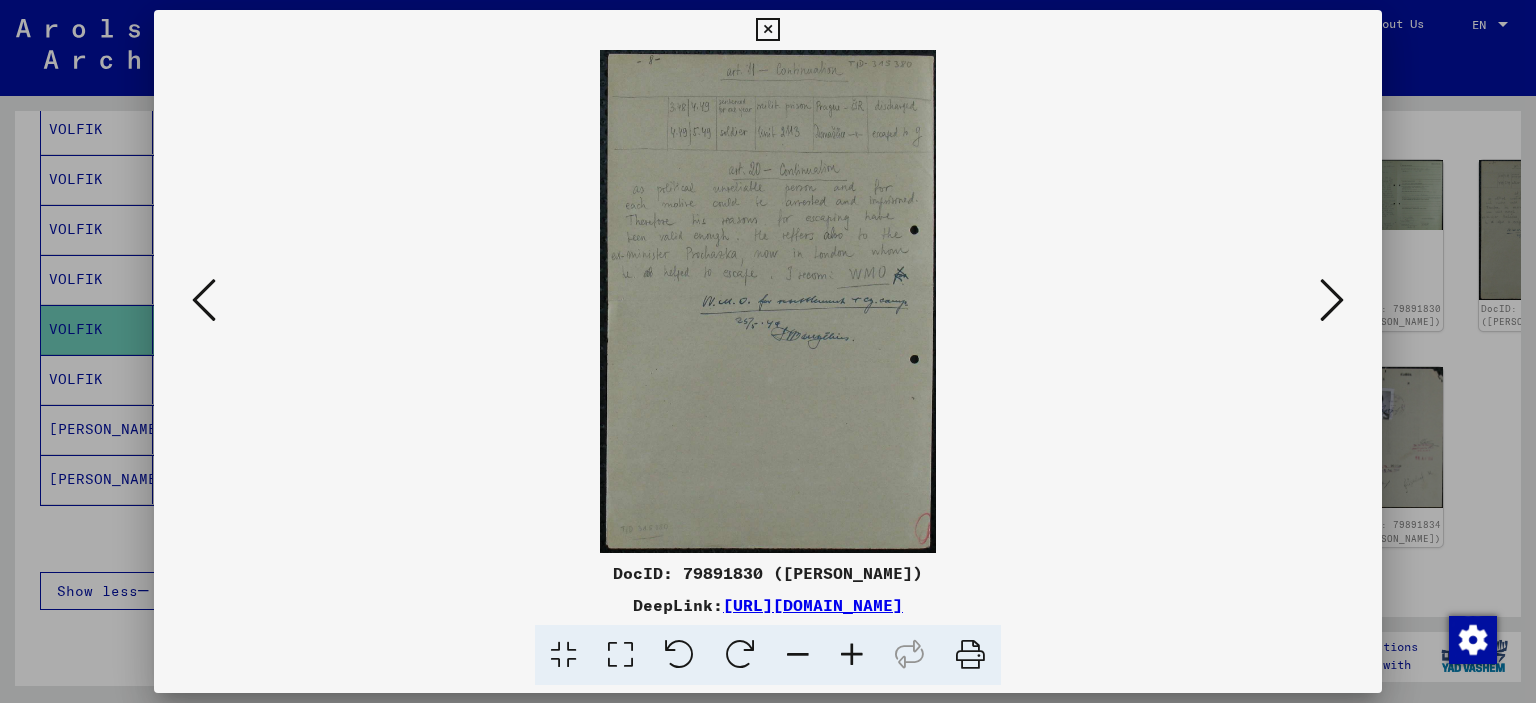 click at bounding box center (204, 300) 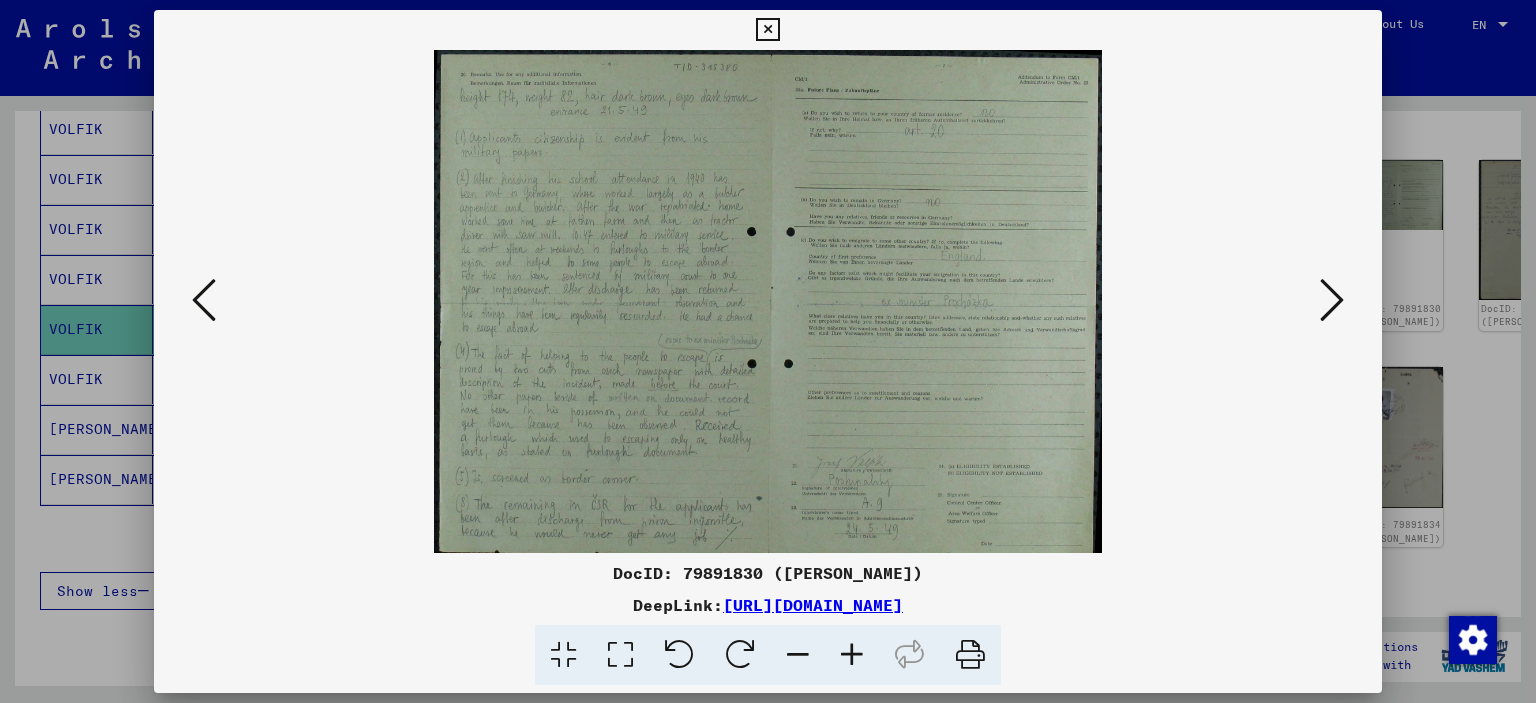 click at bounding box center [204, 300] 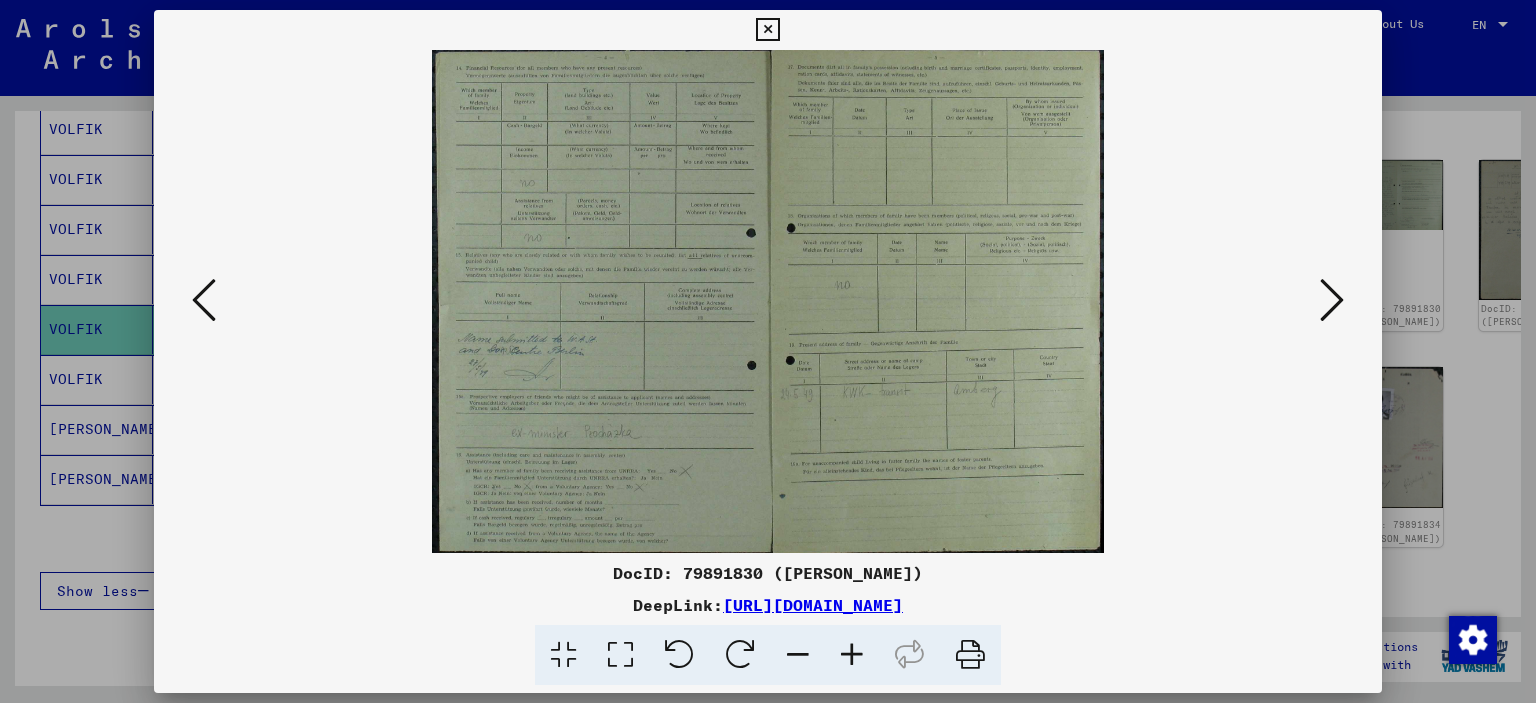 click at bounding box center (204, 300) 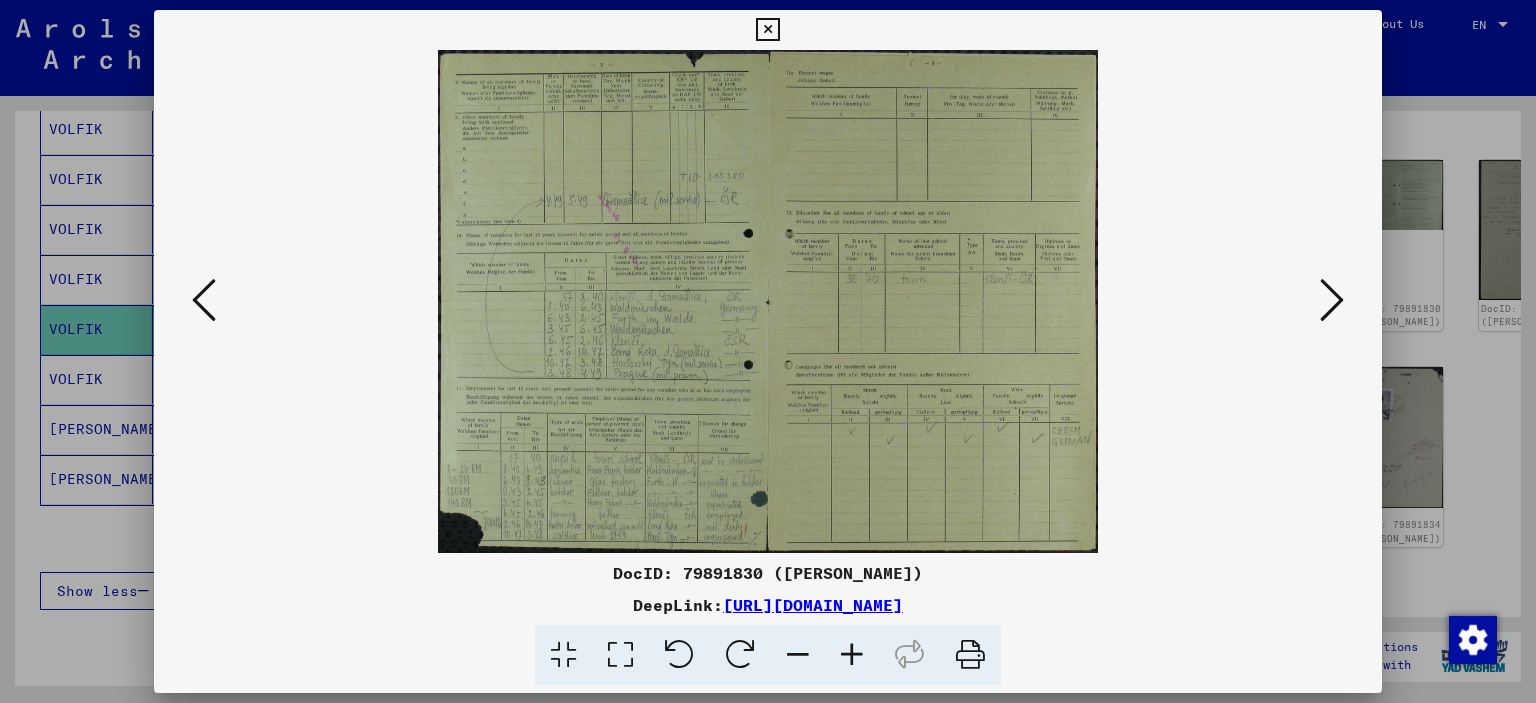 click at bounding box center [204, 300] 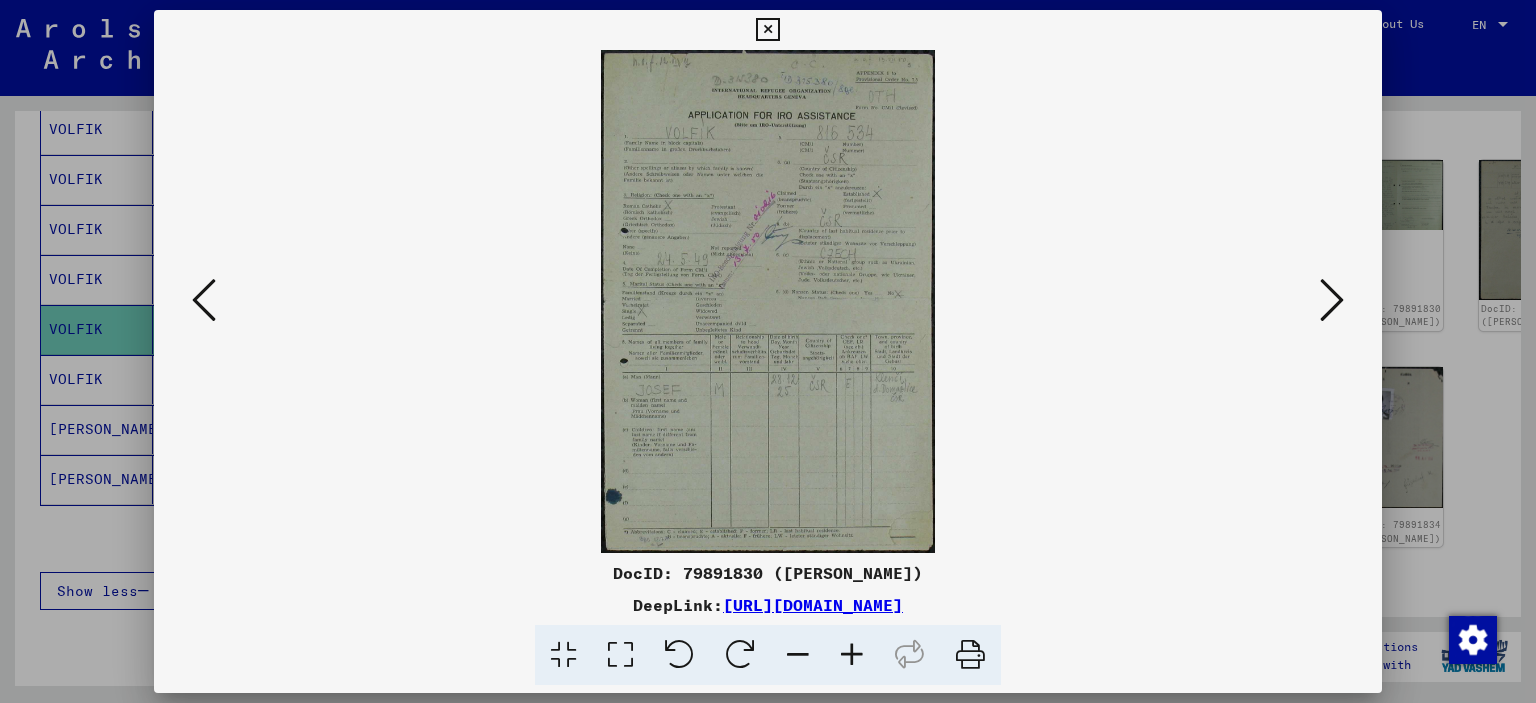 click at bounding box center [204, 300] 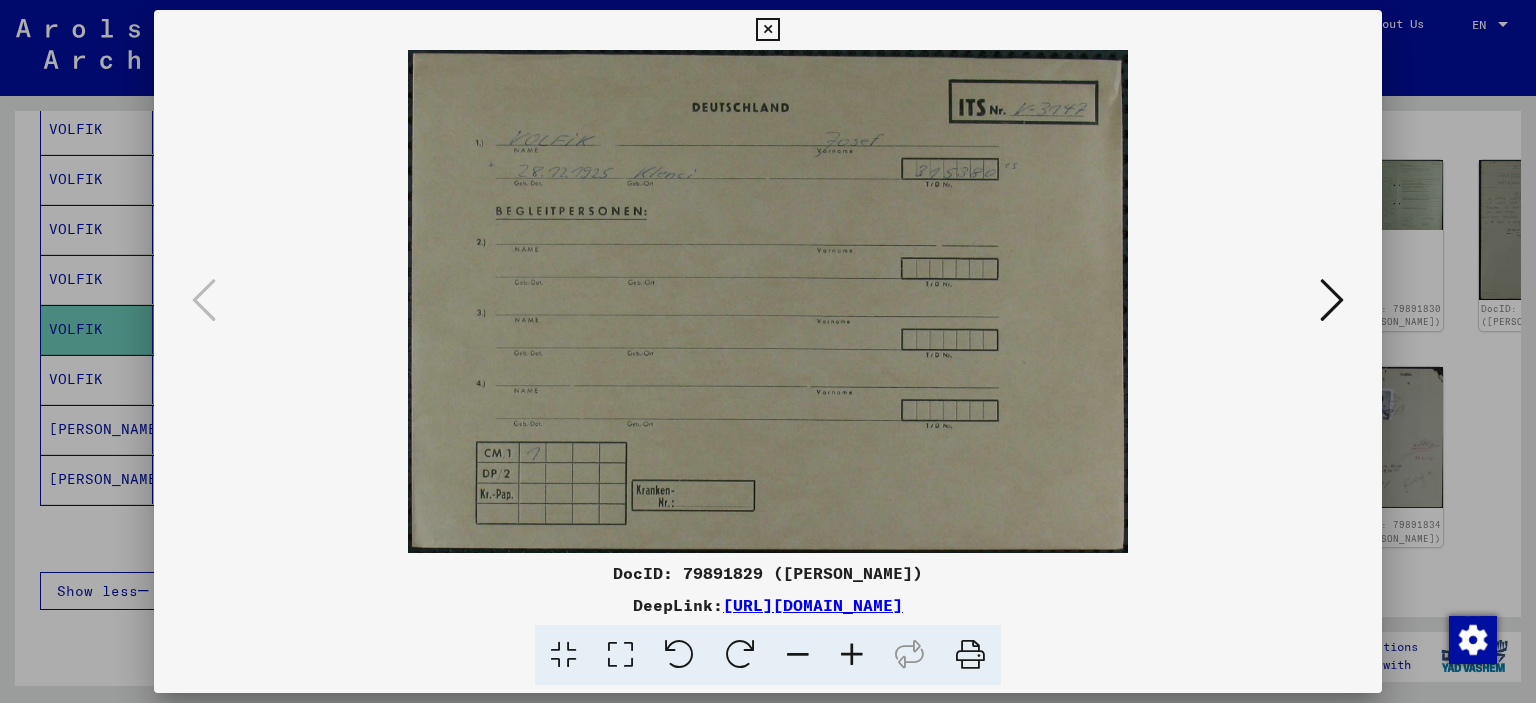 click at bounding box center (767, 30) 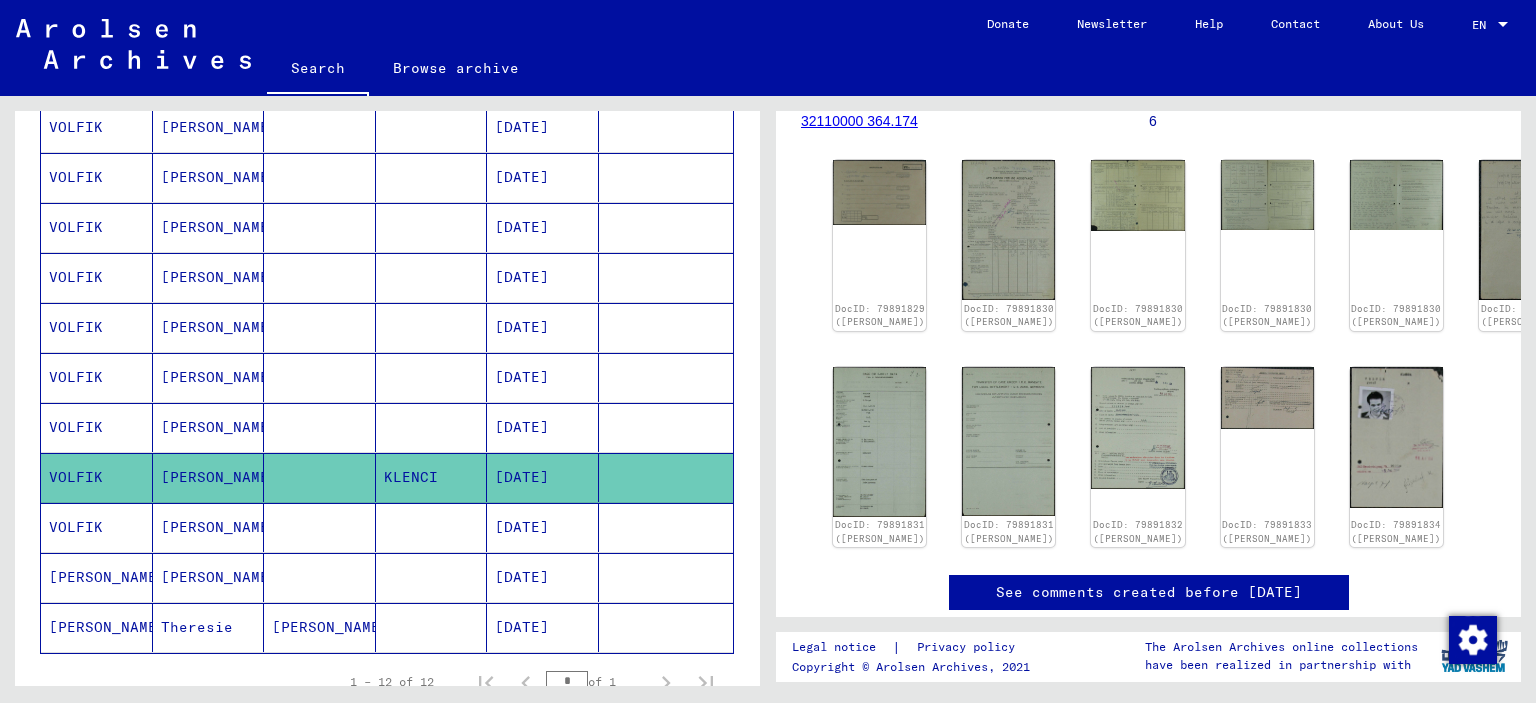 scroll, scrollTop: 300, scrollLeft: 0, axis: vertical 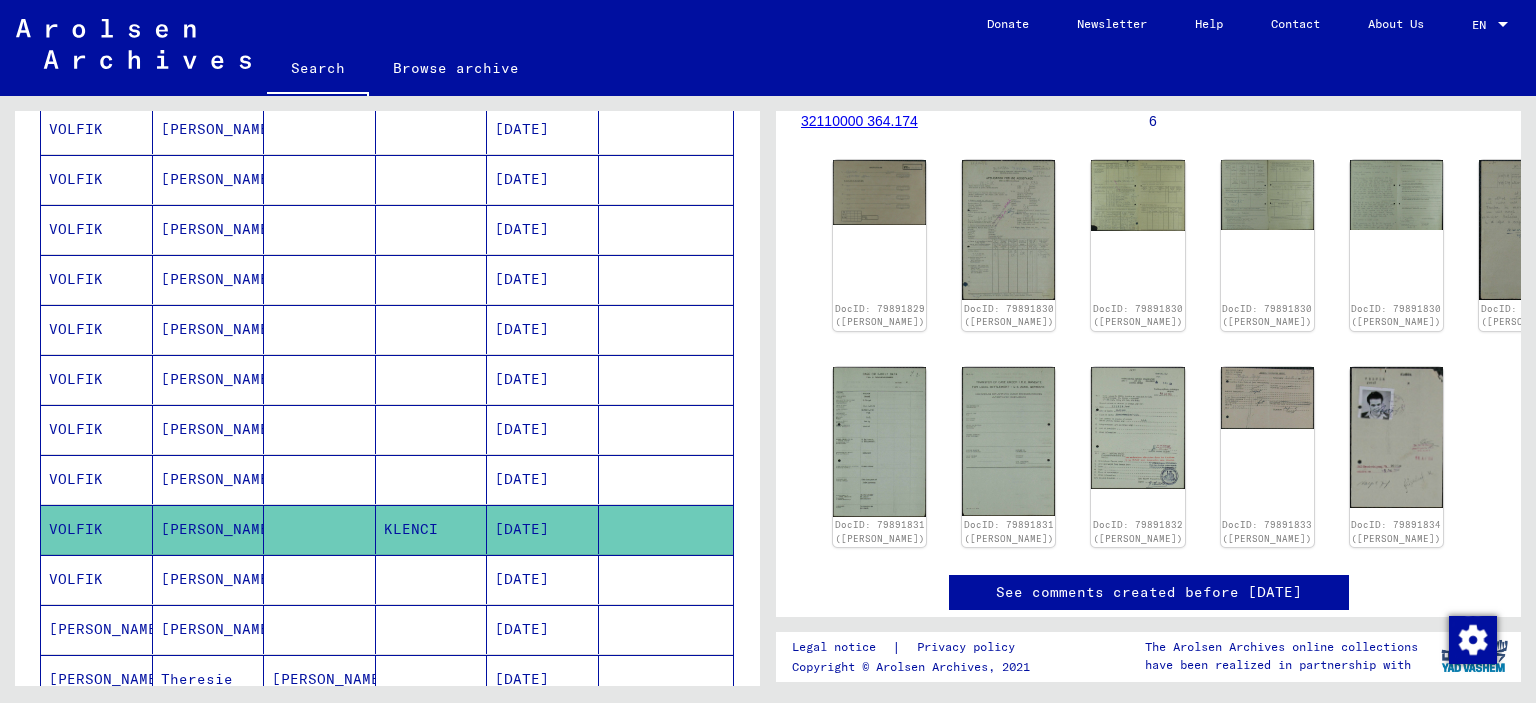 click on "[PERSON_NAME]" at bounding box center [209, 529] 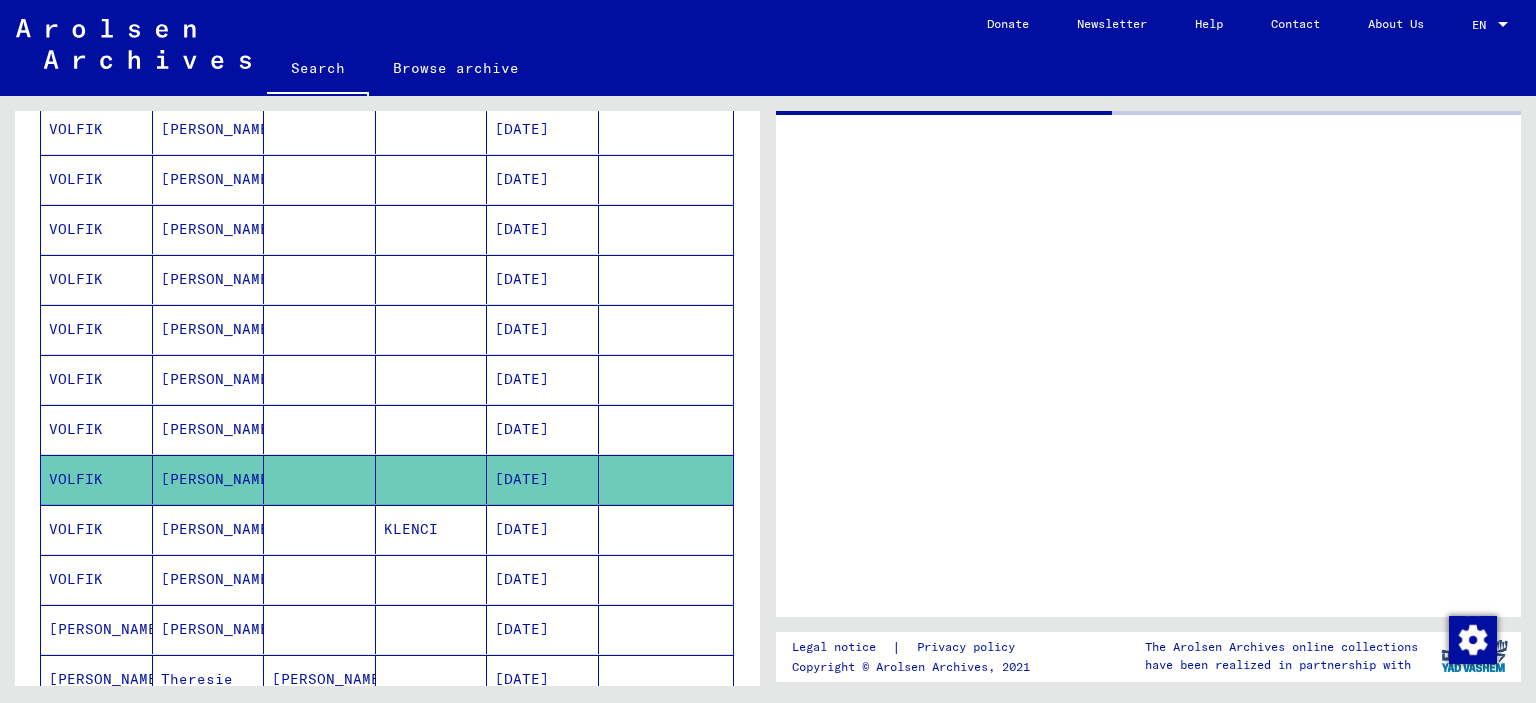 scroll, scrollTop: 0, scrollLeft: 0, axis: both 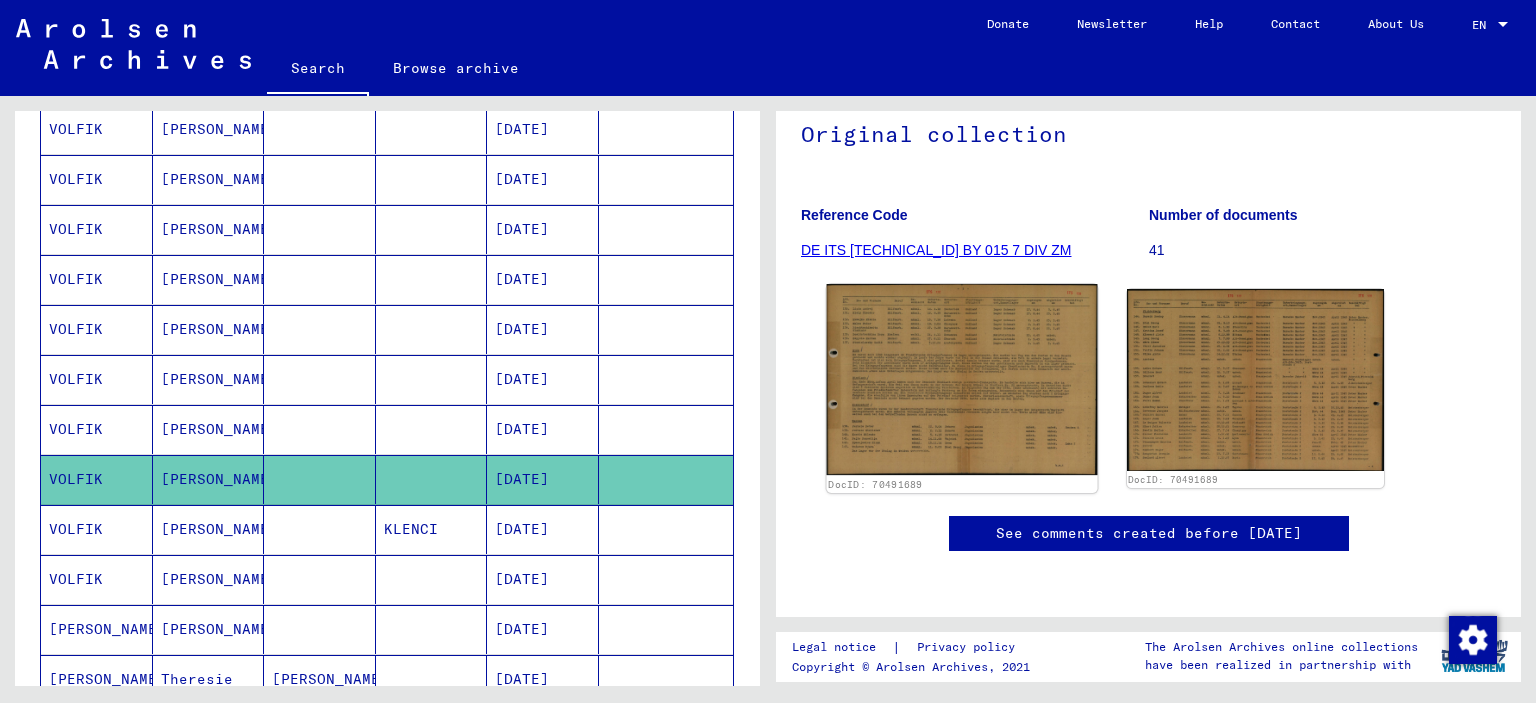 click 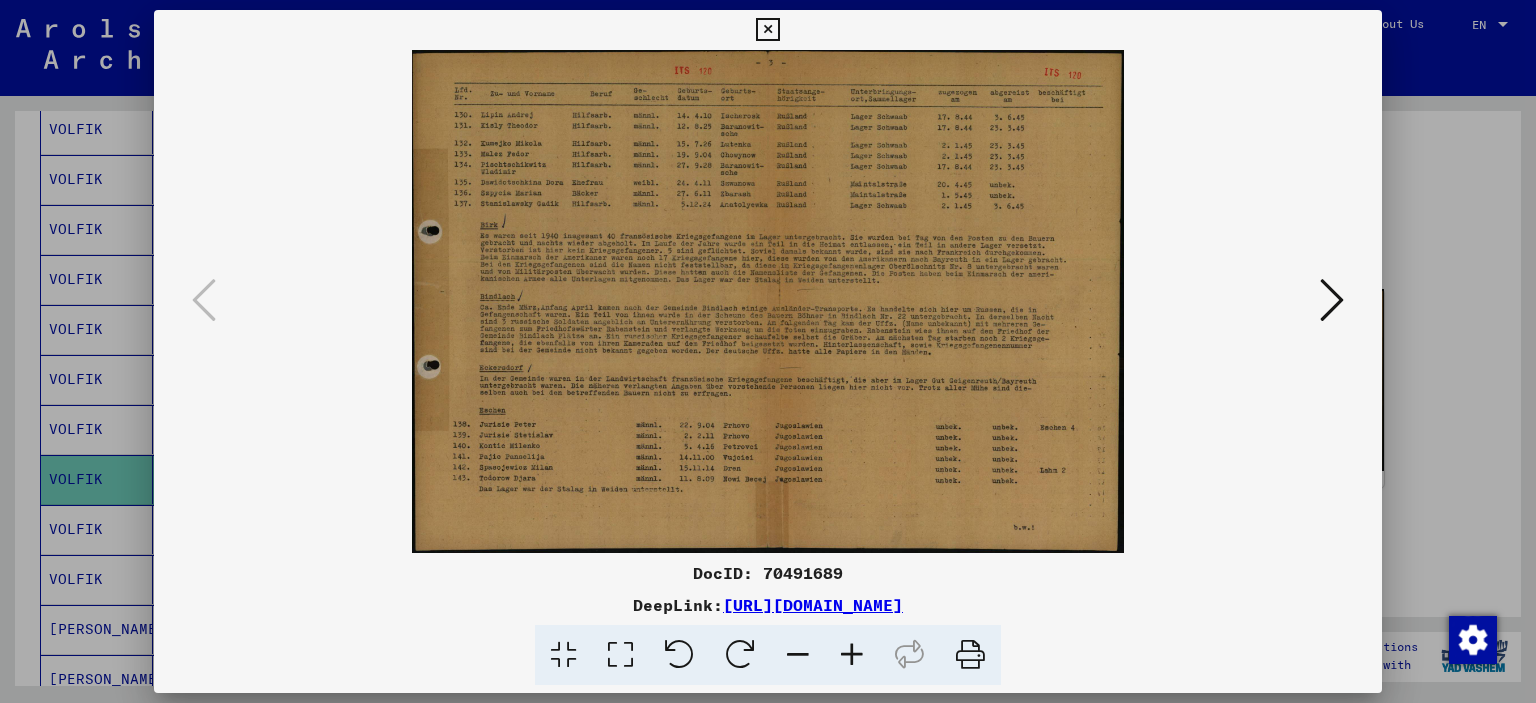 click at bounding box center (767, 30) 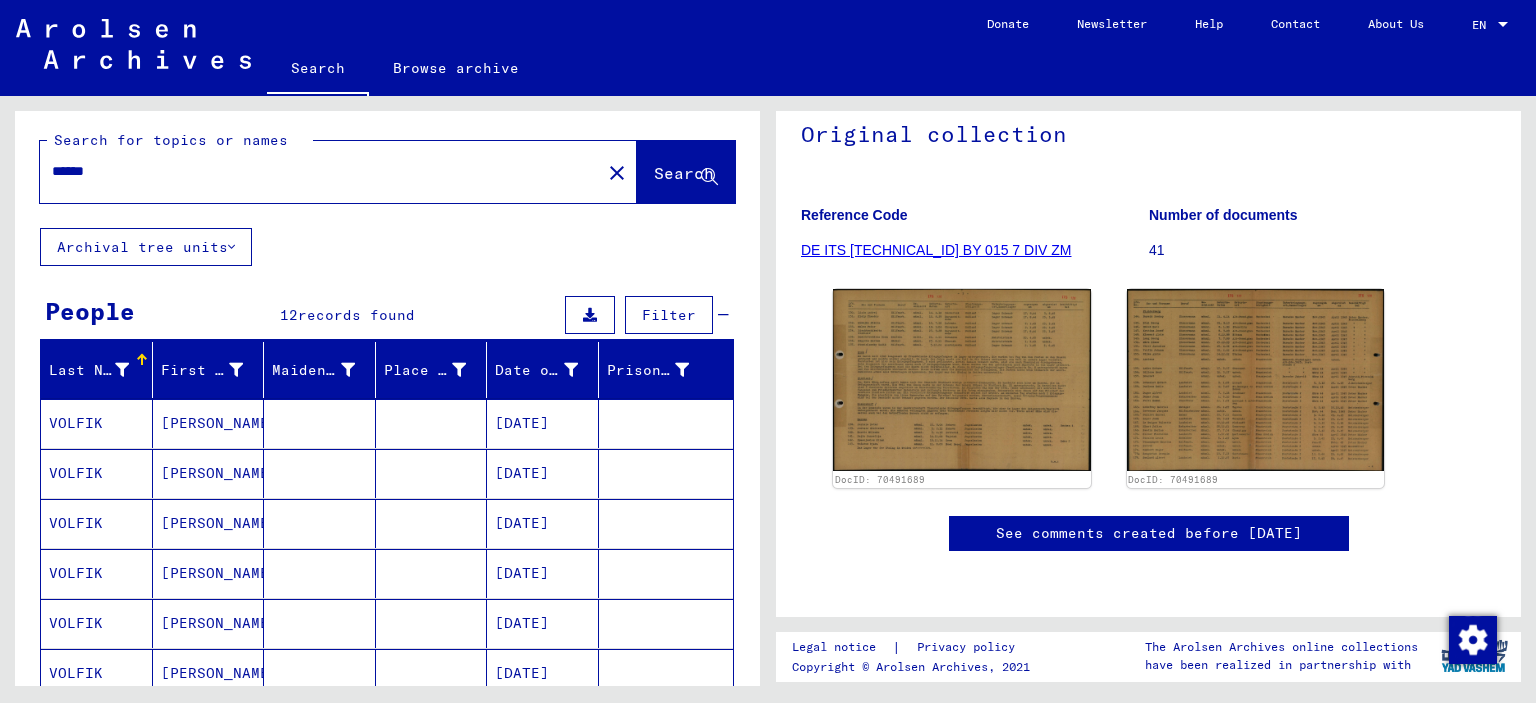 scroll, scrollTop: 0, scrollLeft: 0, axis: both 